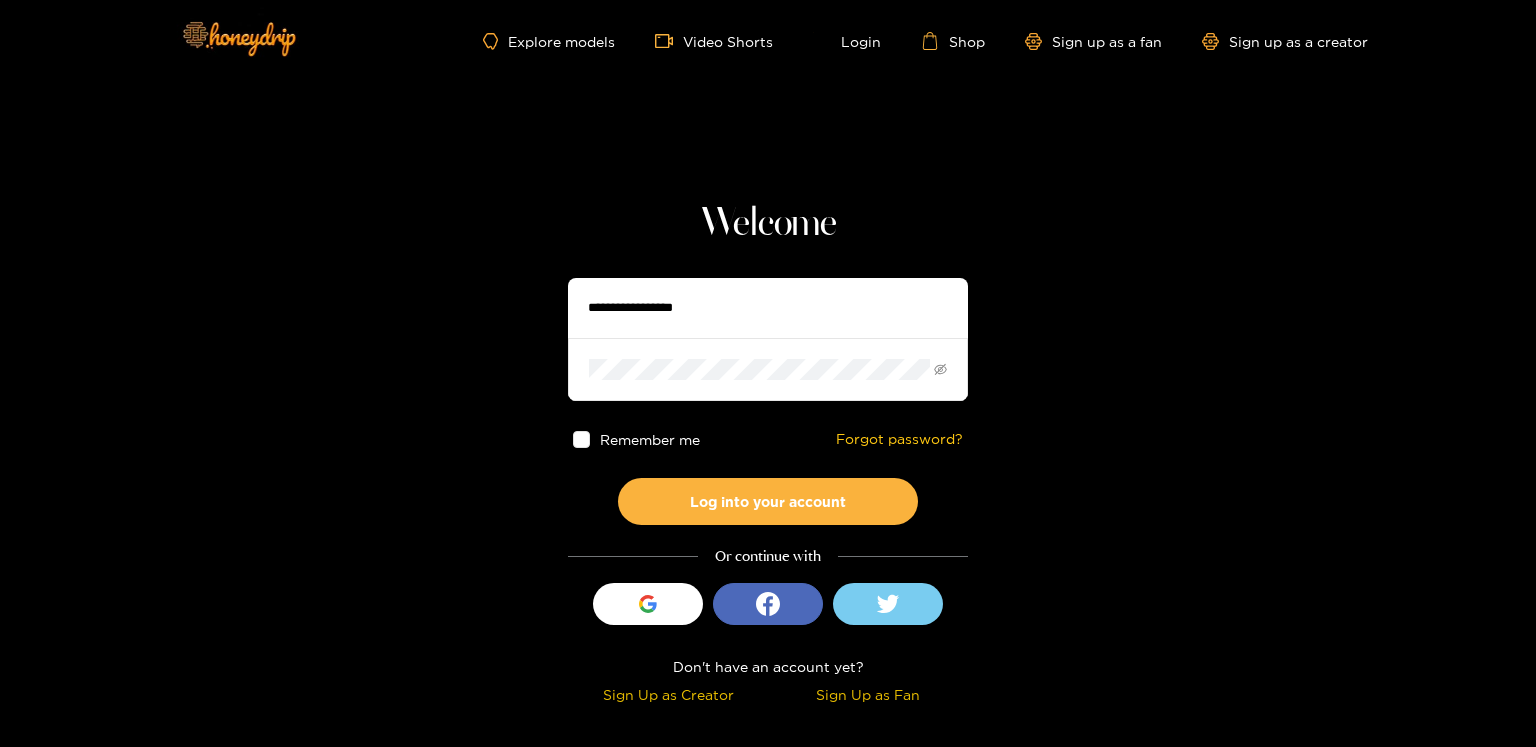 scroll, scrollTop: 0, scrollLeft: 0, axis: both 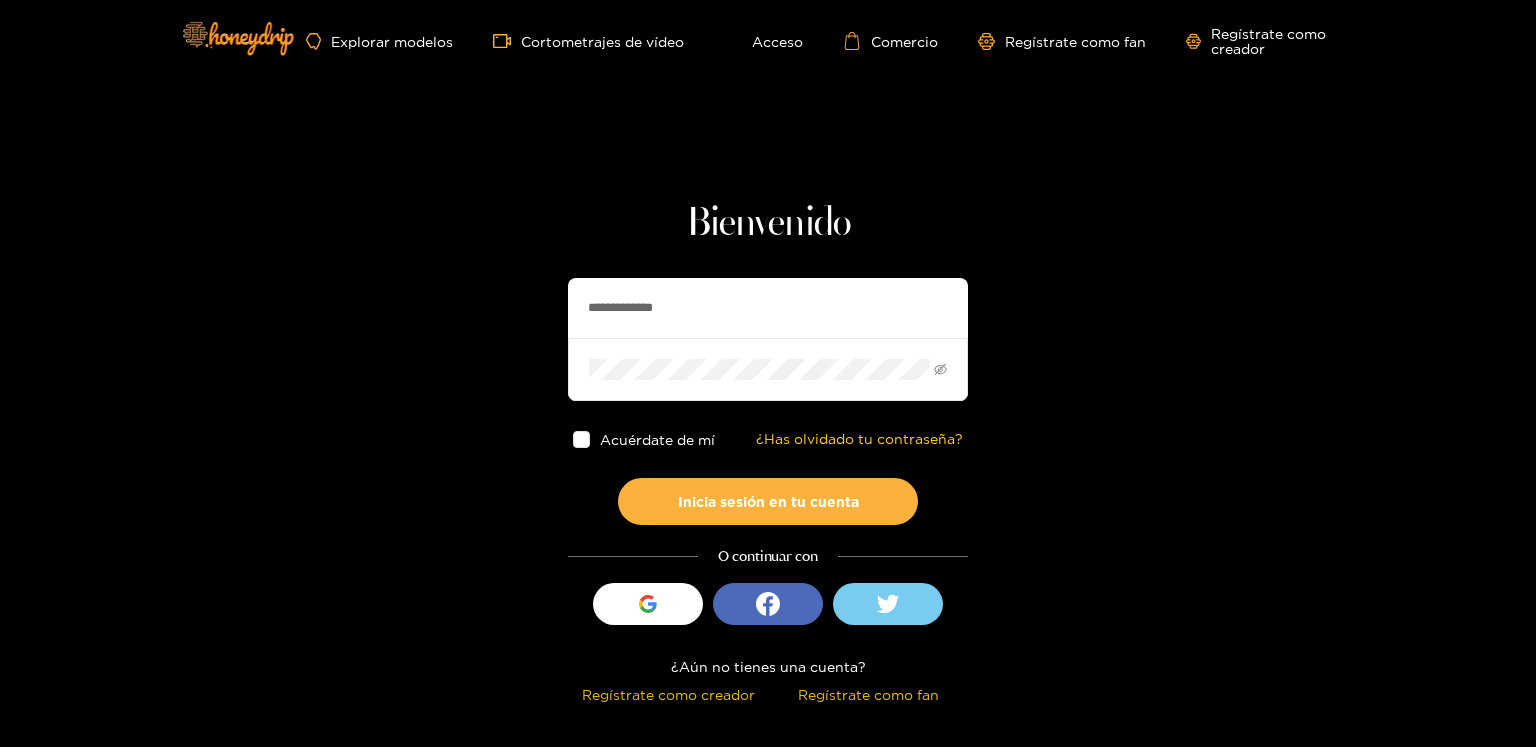 drag, startPoint x: 663, startPoint y: 332, endPoint x: 646, endPoint y: 316, distance: 23.345236 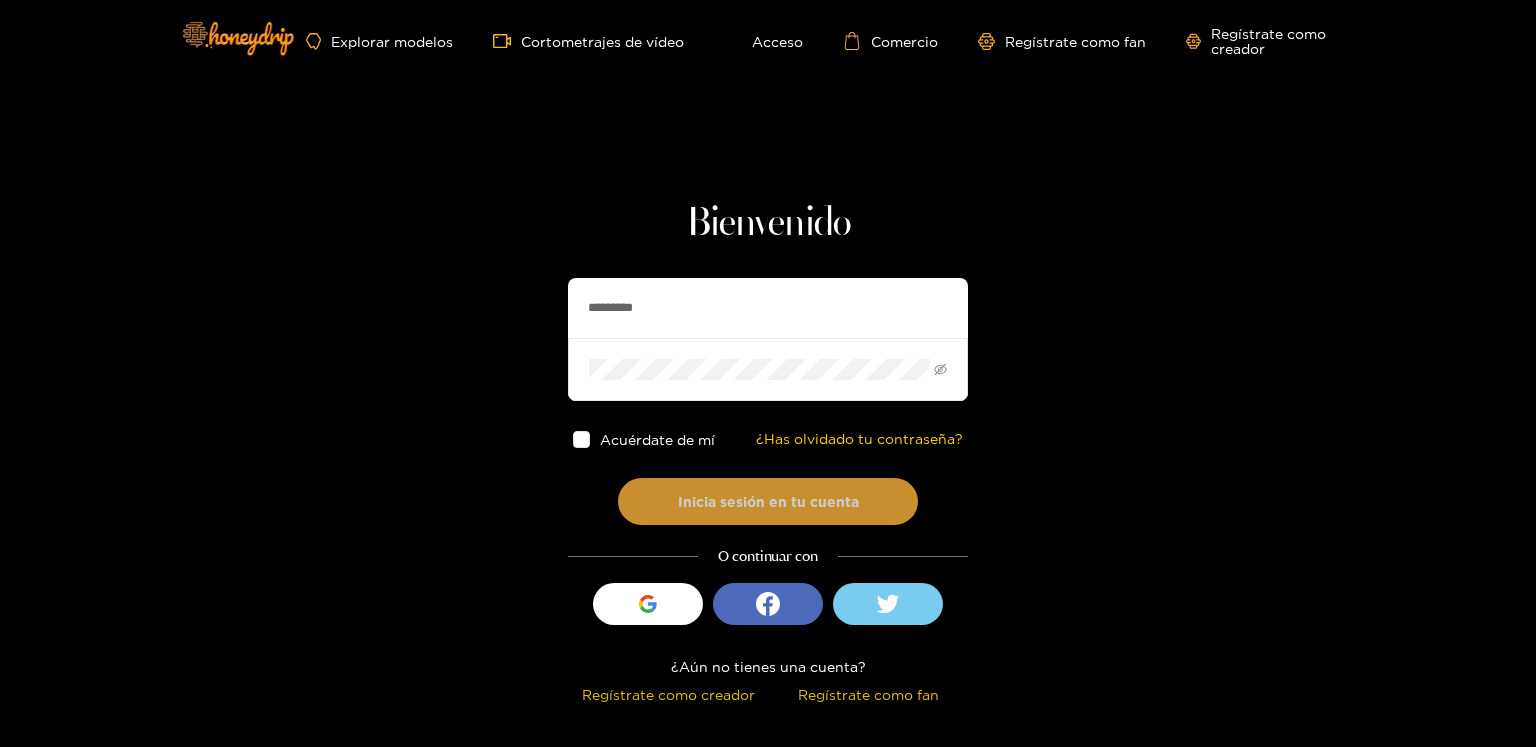 type on "*********" 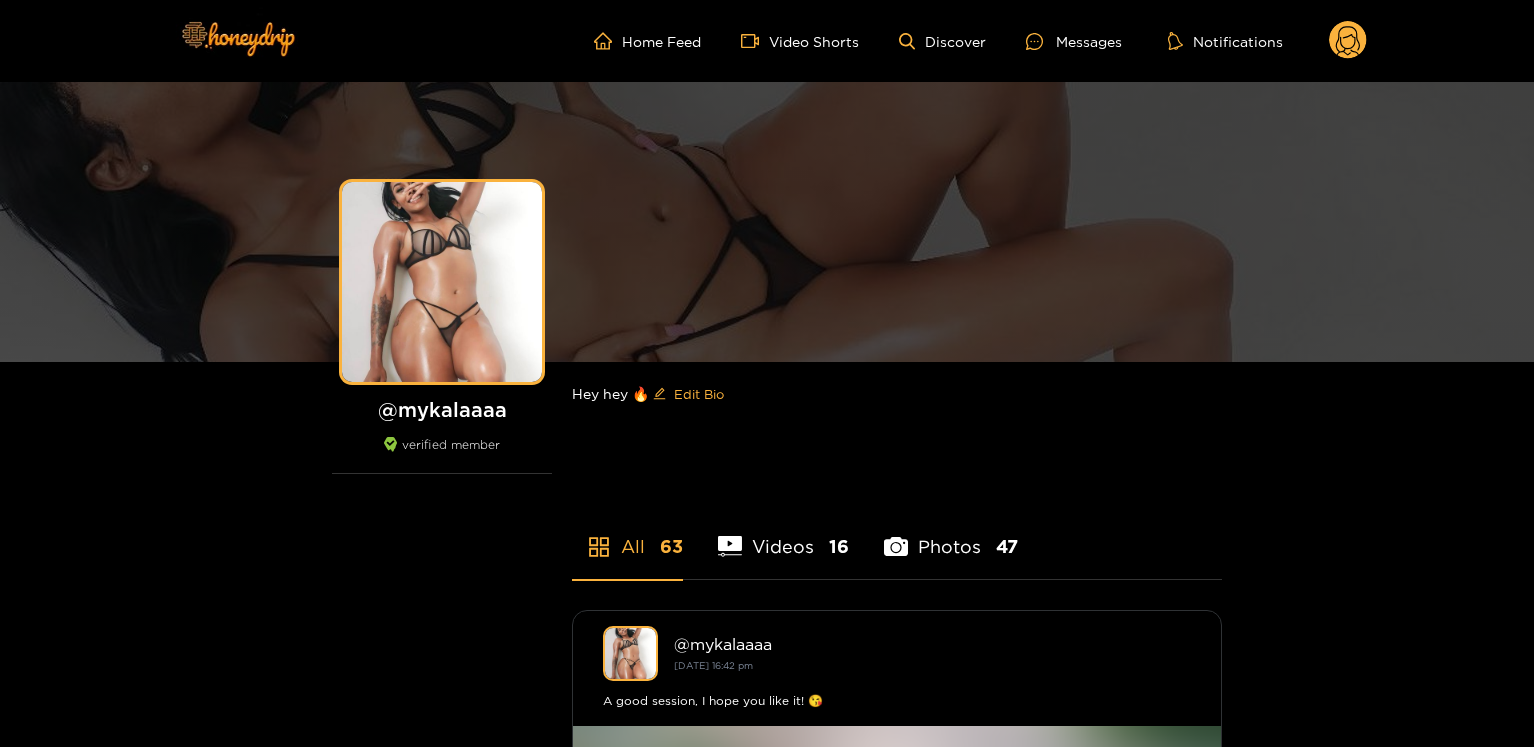 scroll, scrollTop: 0, scrollLeft: 0, axis: both 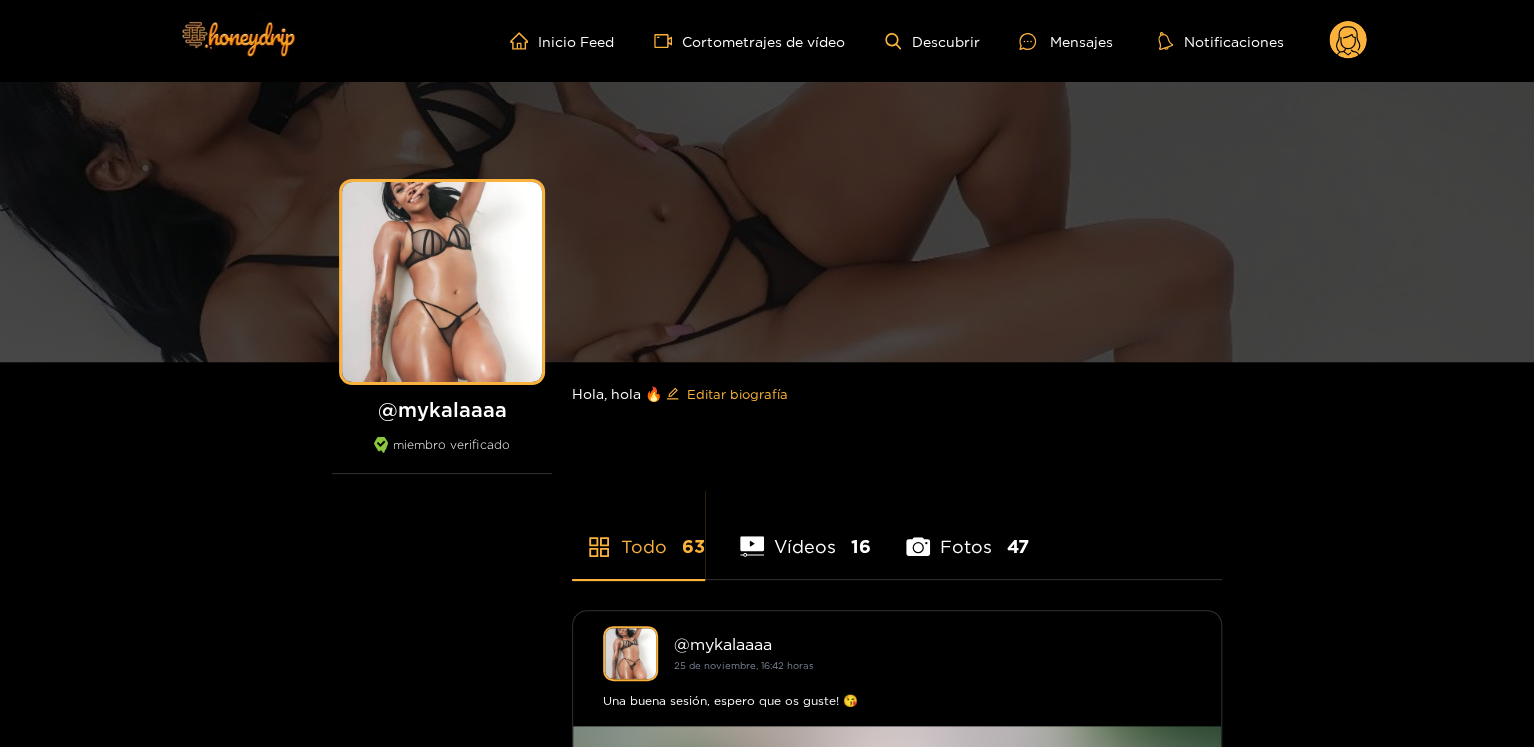 click 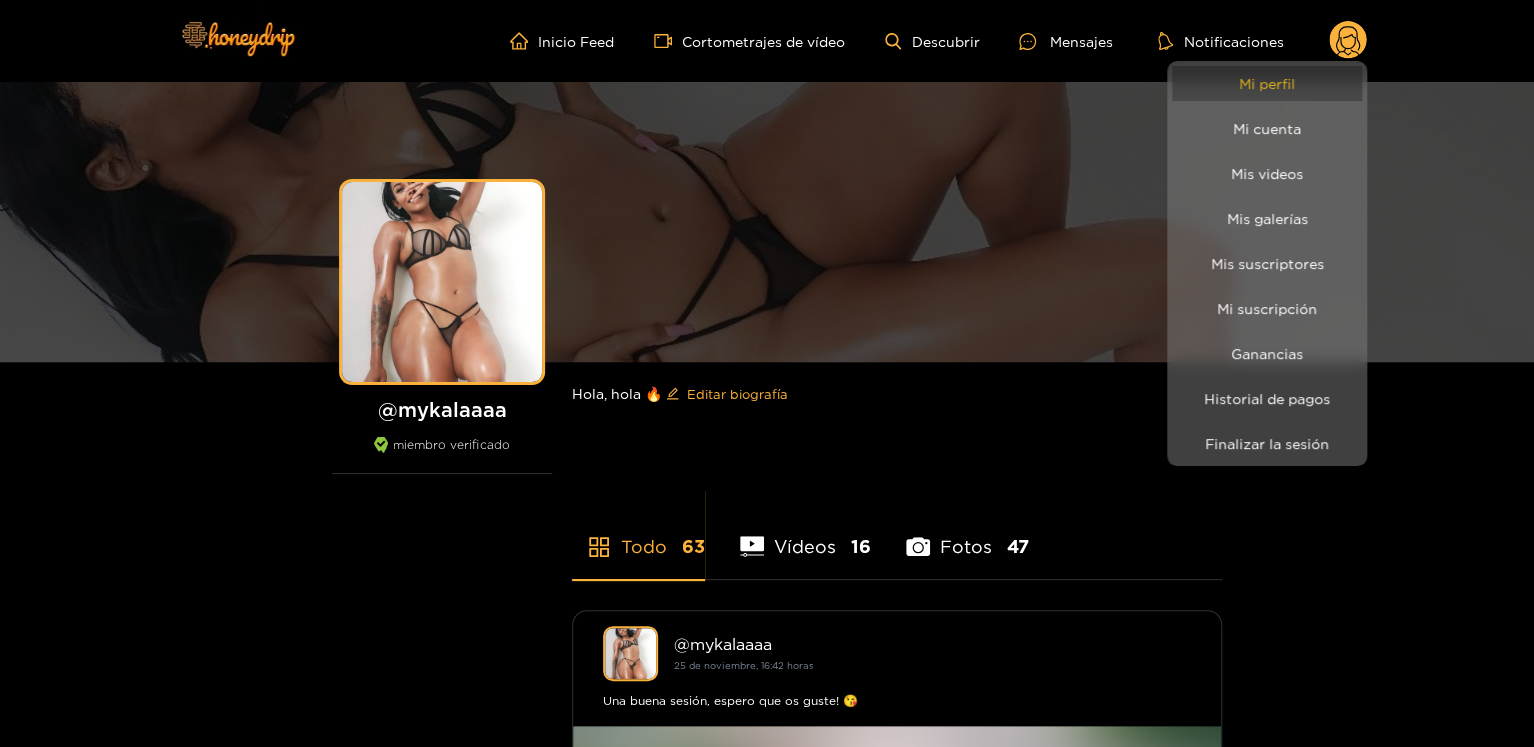 click on "Mi perfil" at bounding box center (1267, 83) 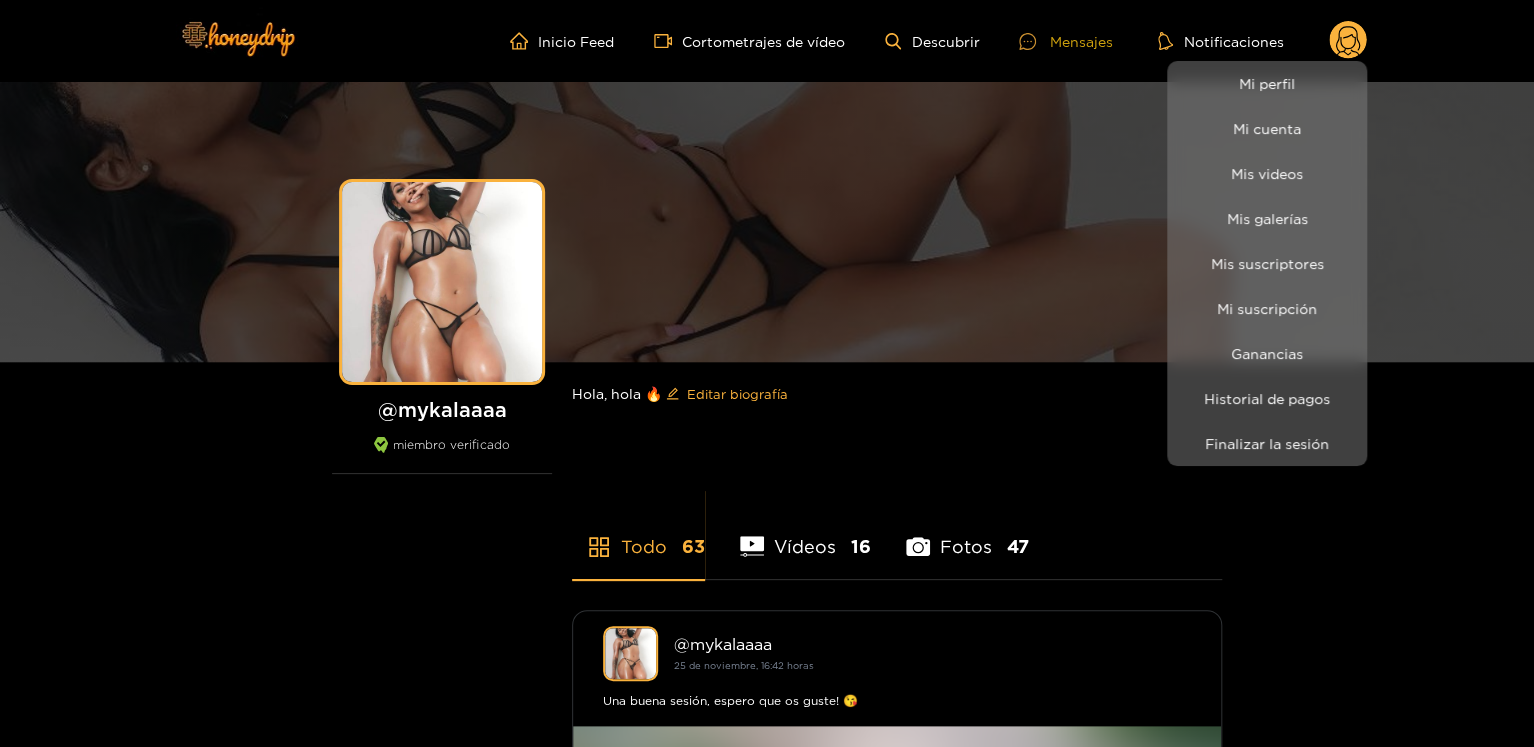 click at bounding box center [767, 373] 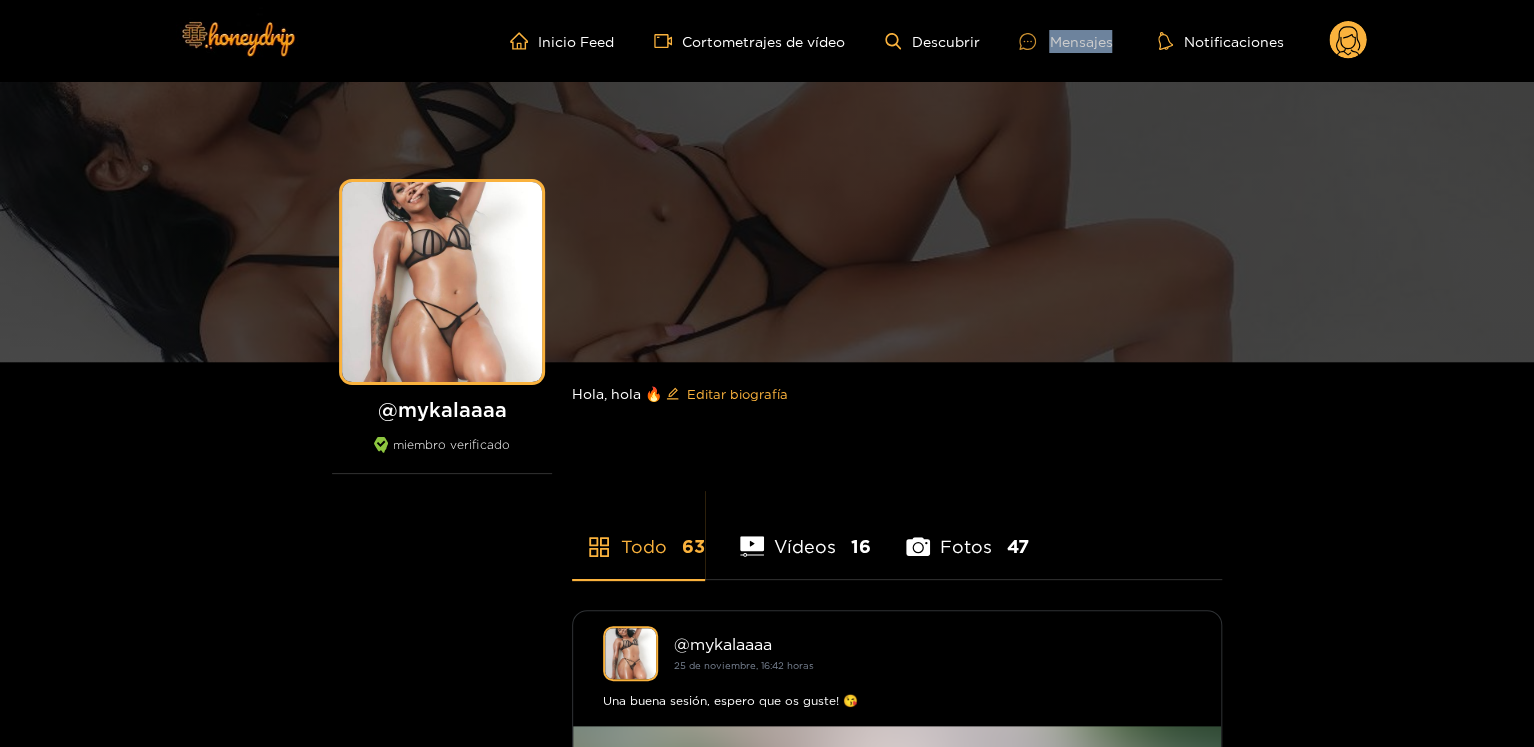click 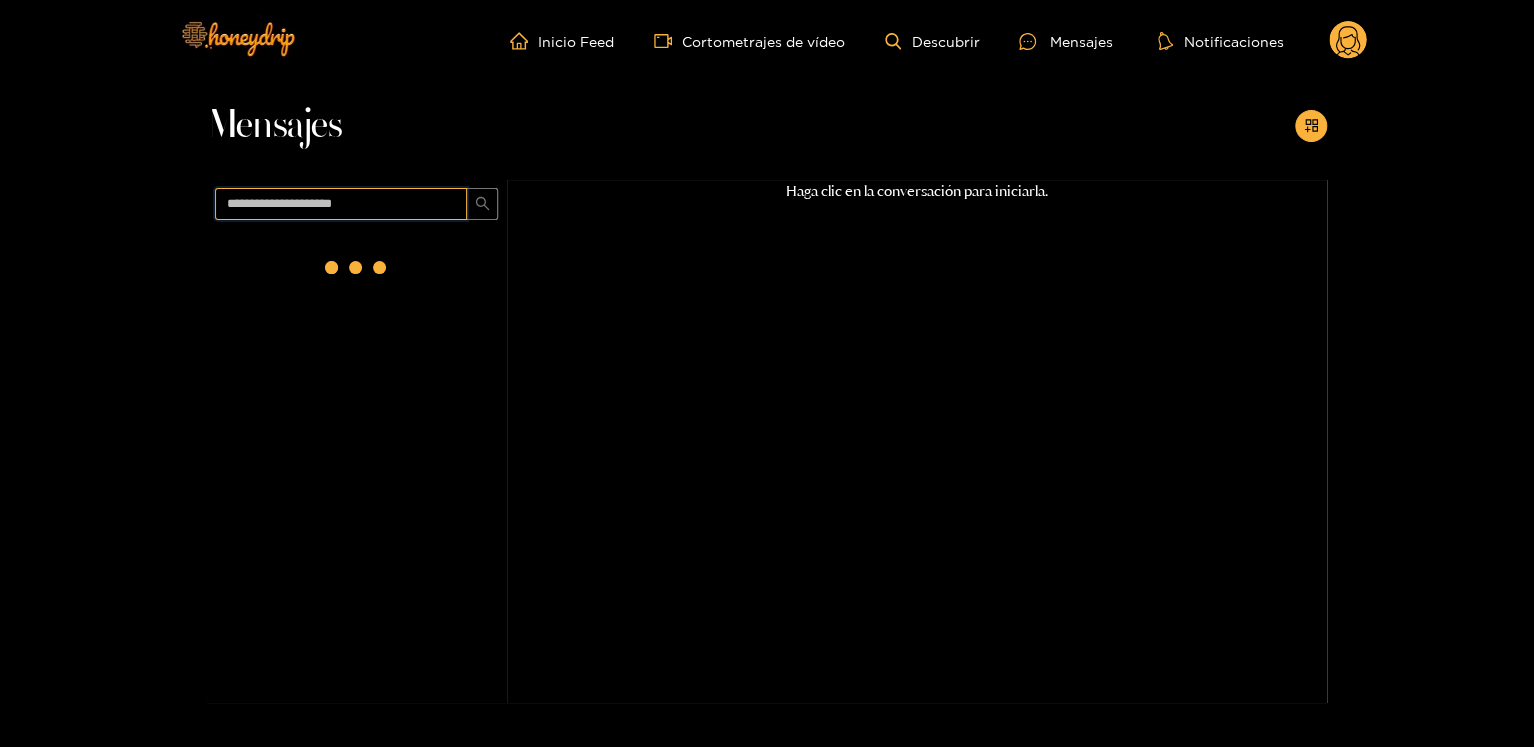 click at bounding box center [341, 204] 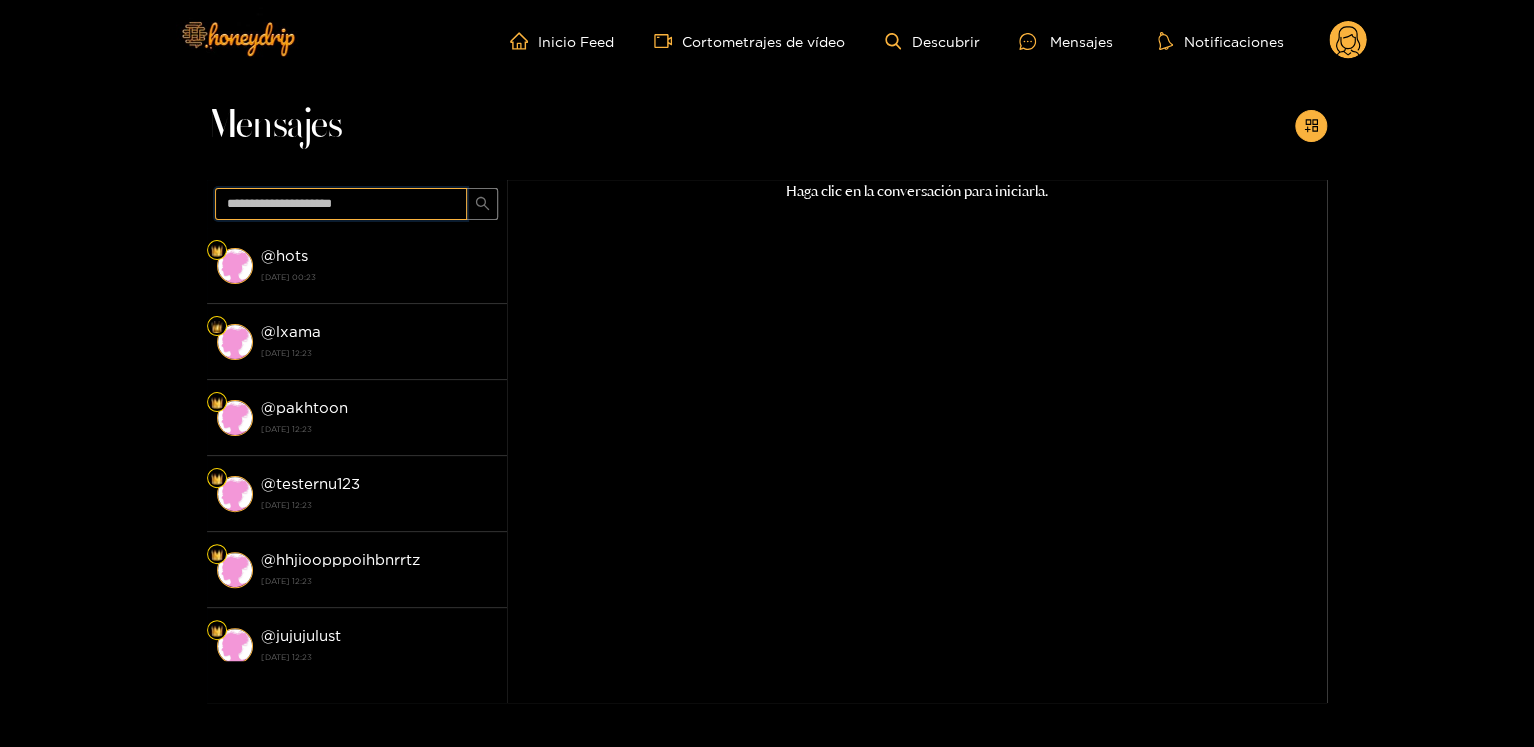 paste on "**********" 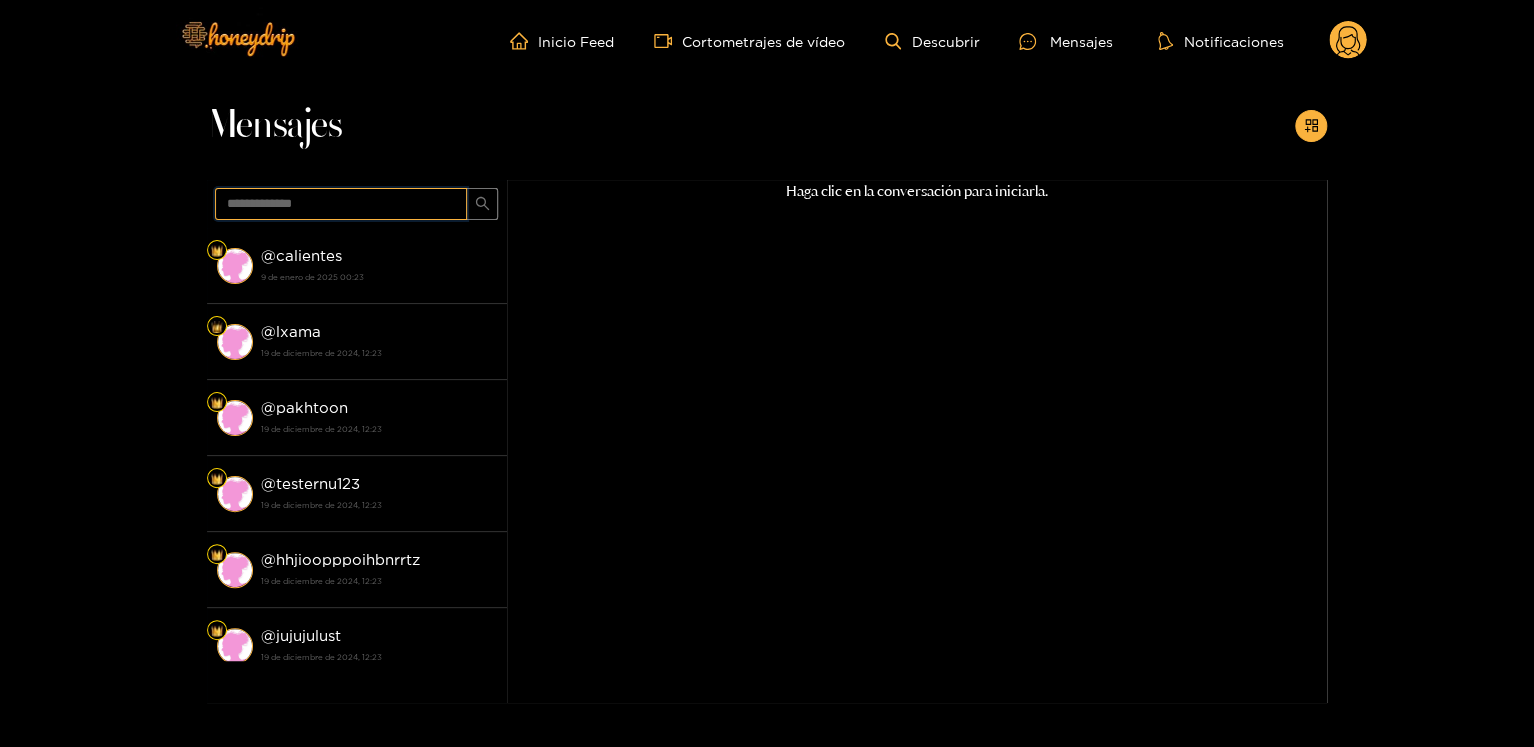 type on "**********" 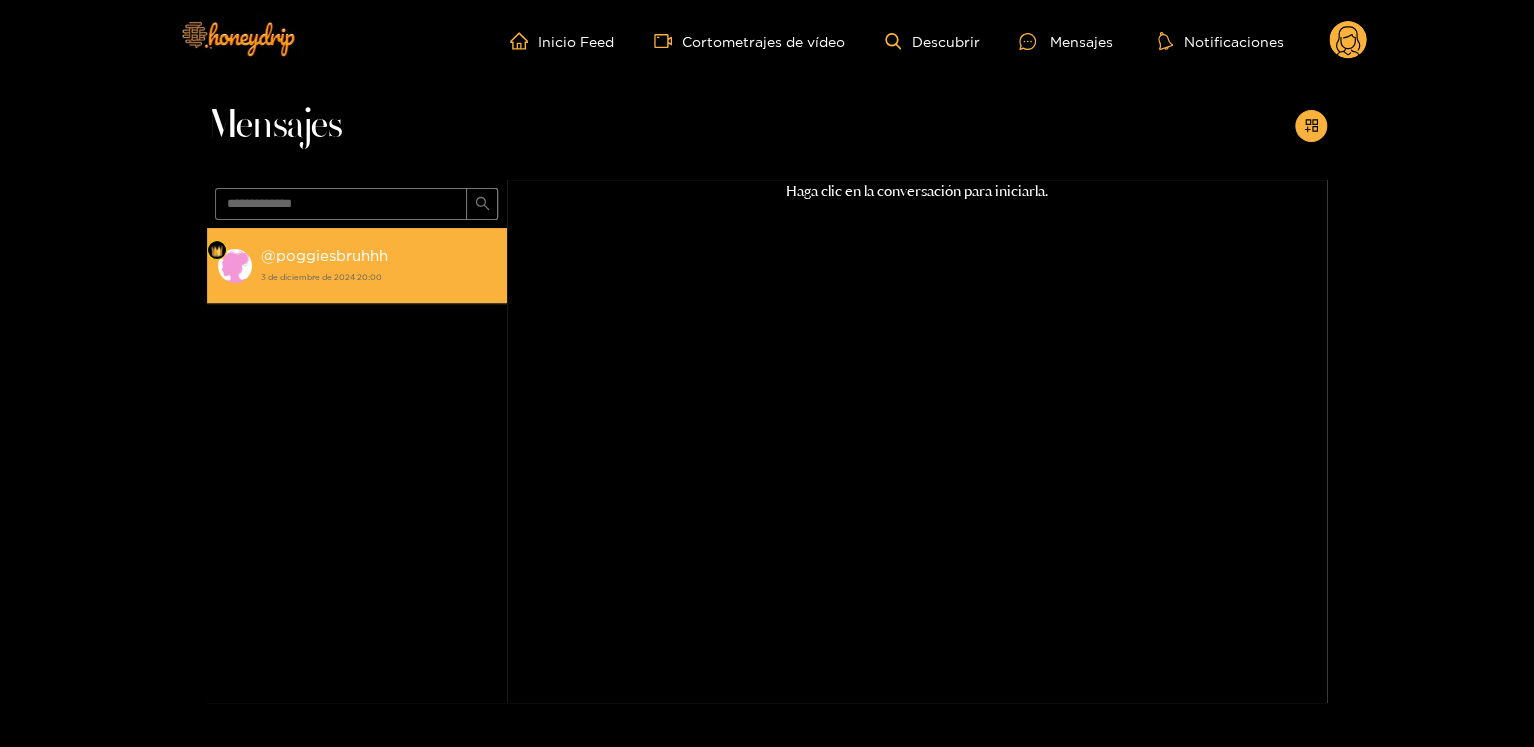 click on "@poggiesbruhhh ​ 3 de diciembre de 2024 20:00" at bounding box center [357, 266] 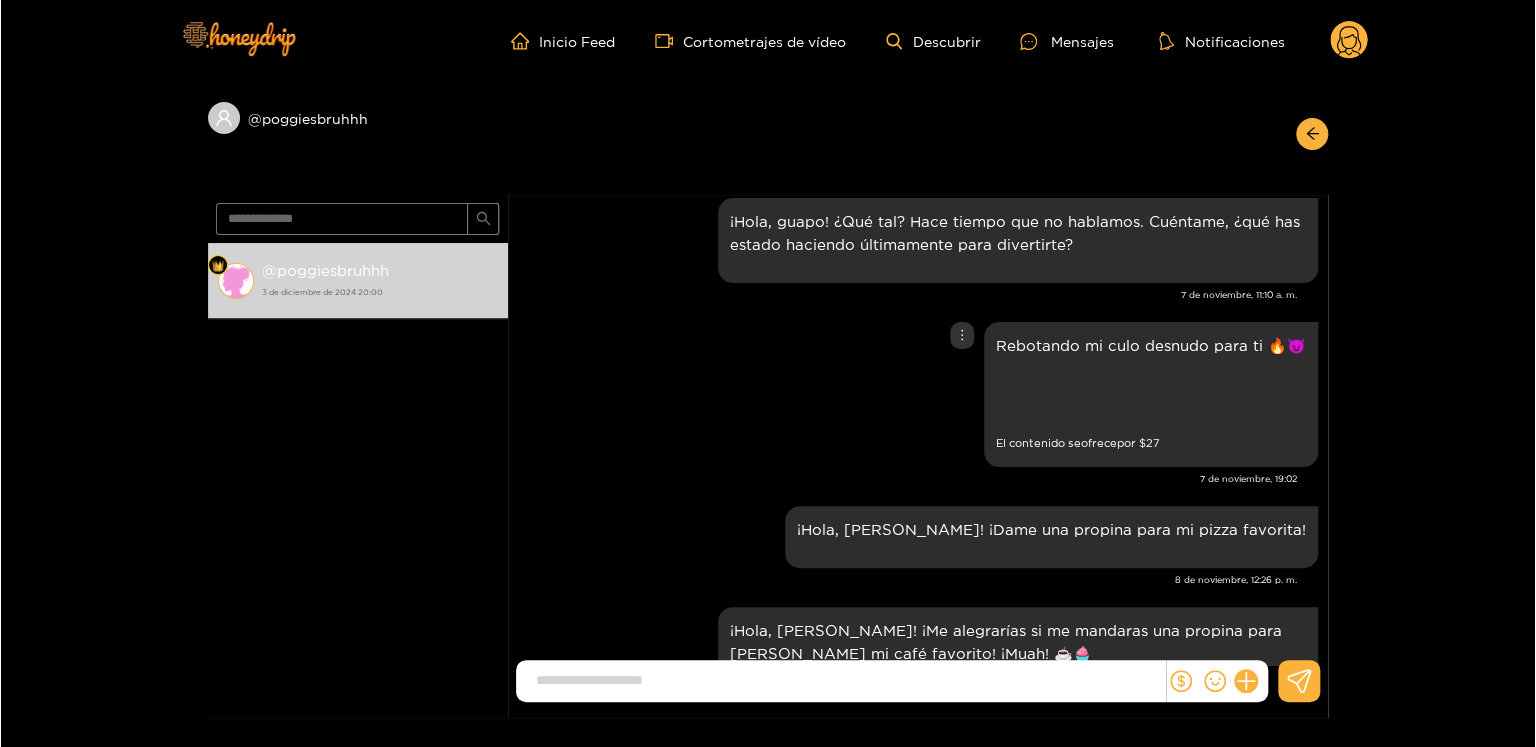 scroll, scrollTop: 1056, scrollLeft: 0, axis: vertical 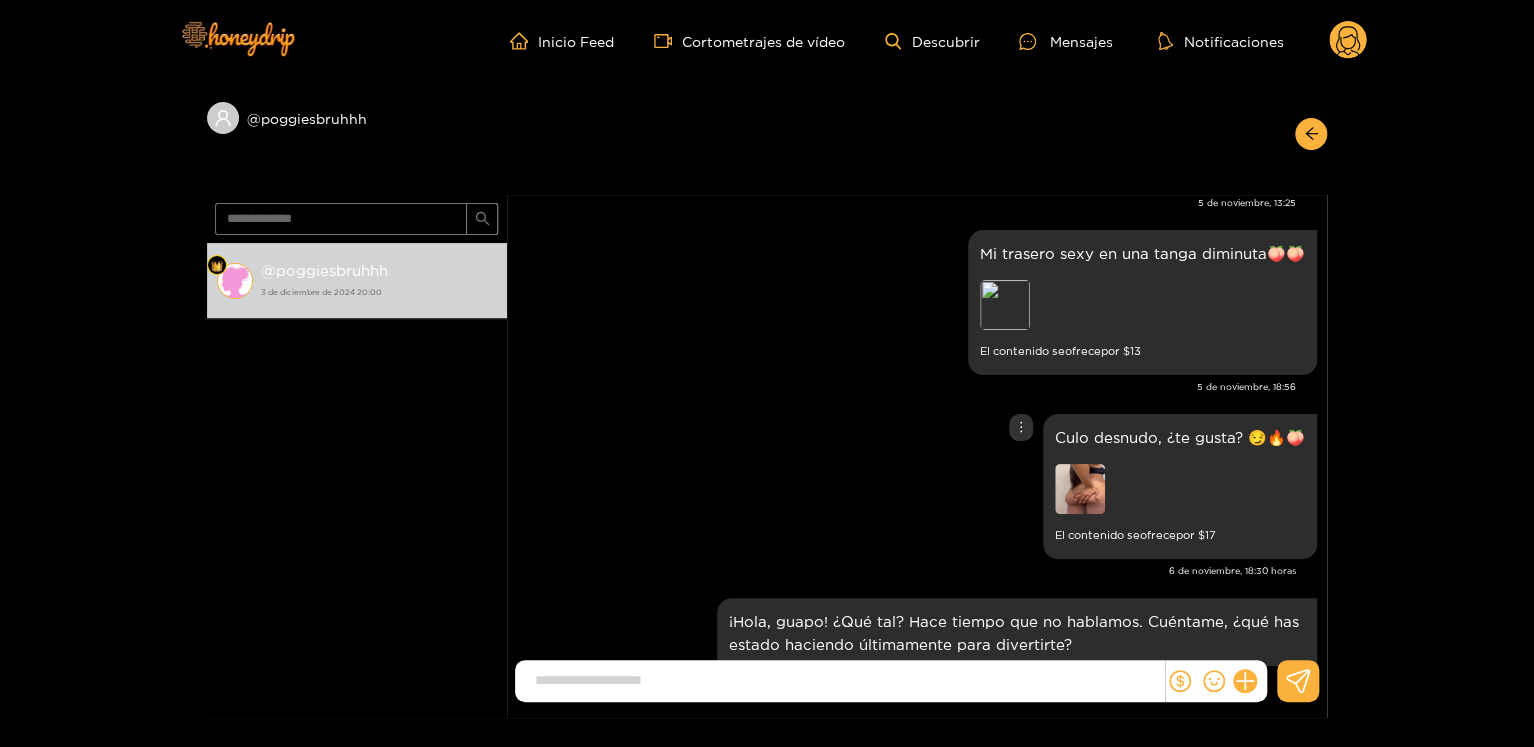 click at bounding box center (1080, 489) 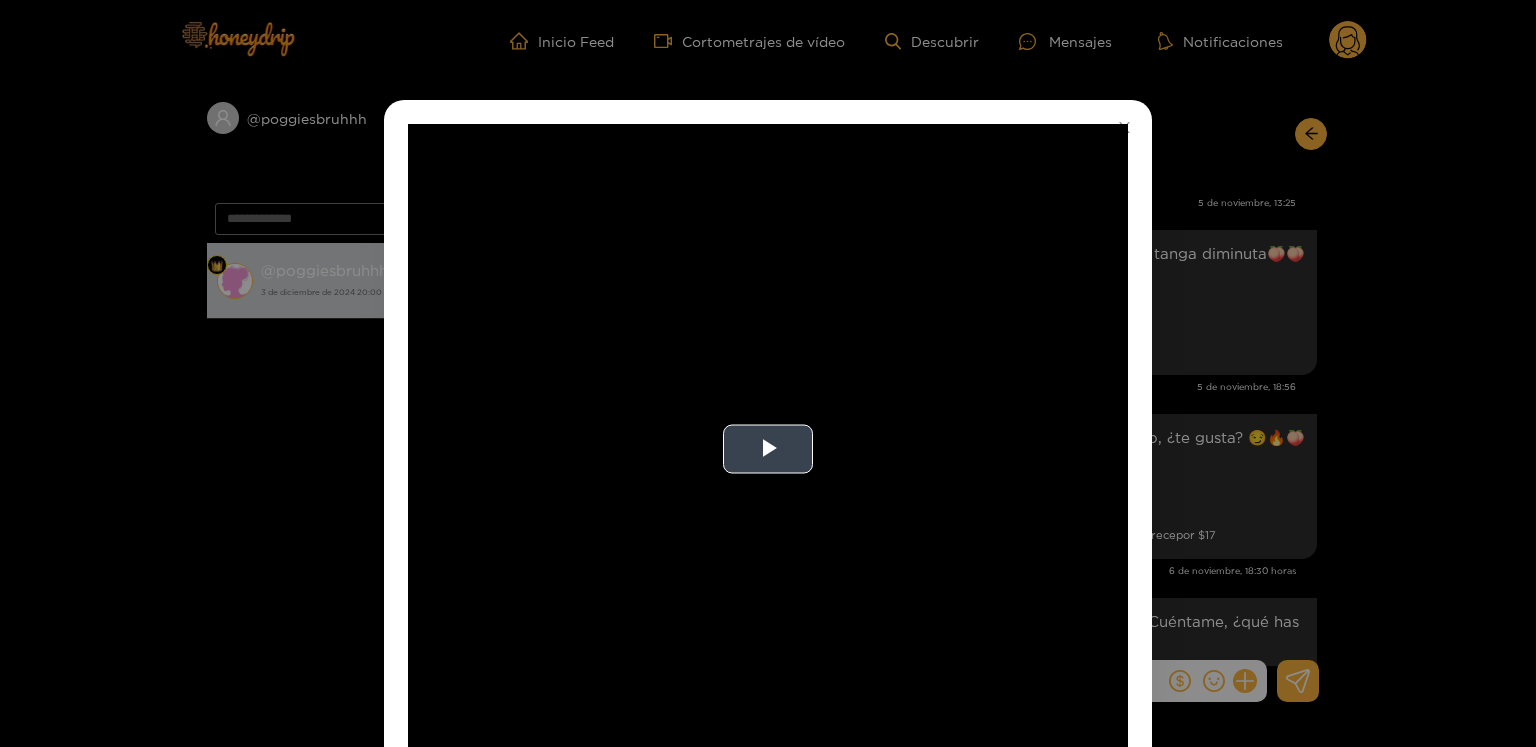 drag, startPoint x: 712, startPoint y: 443, endPoint x: 733, endPoint y: 445, distance: 21.095022 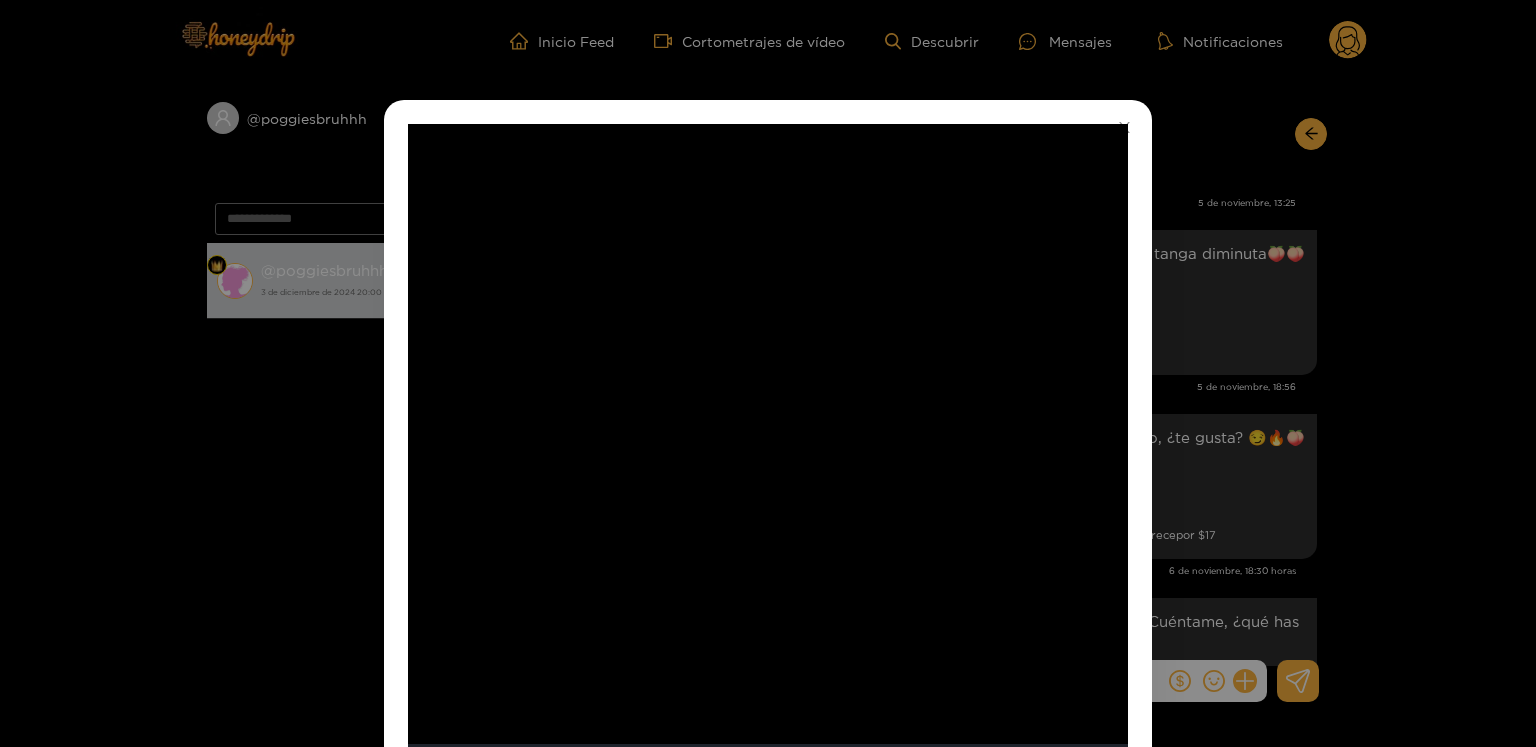 scroll, scrollTop: 100, scrollLeft: 0, axis: vertical 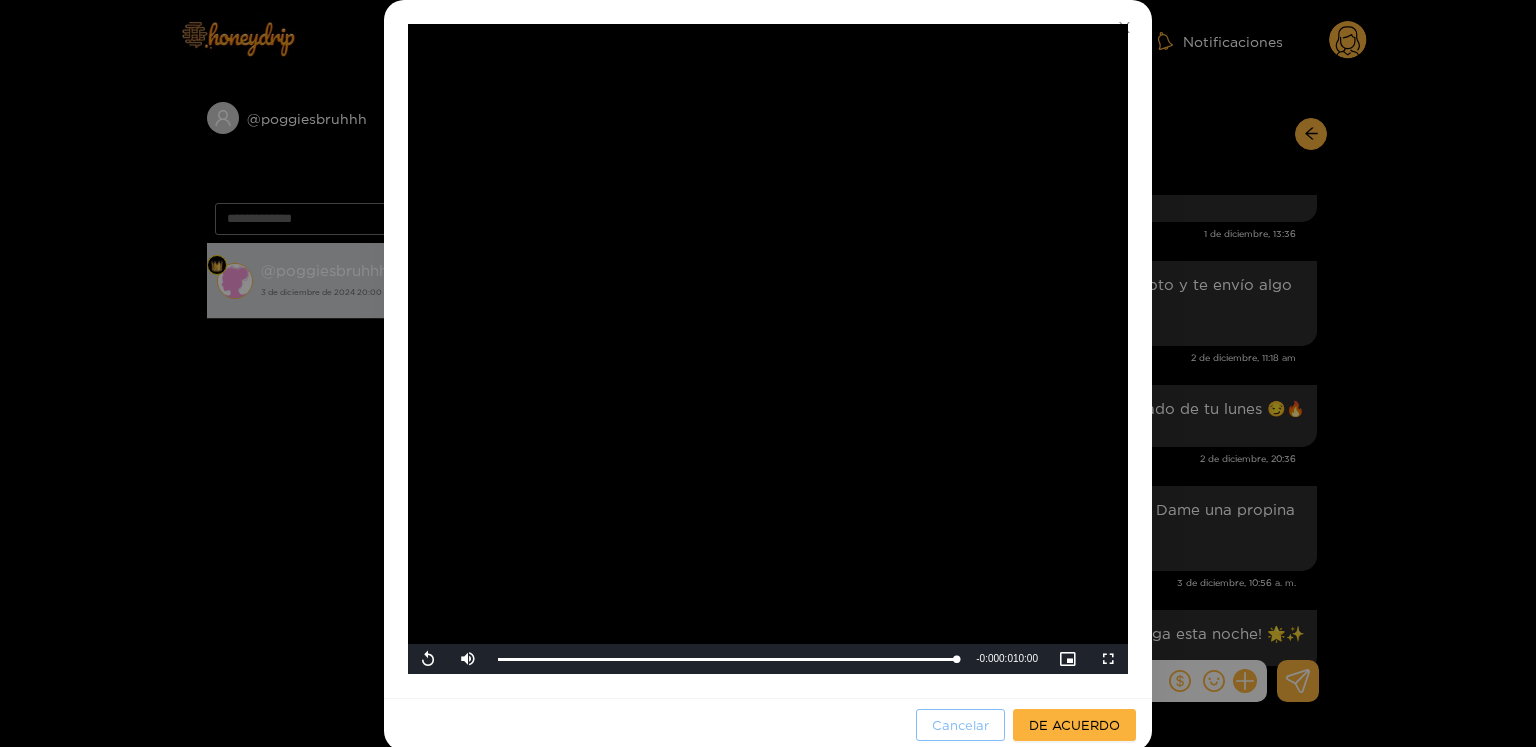 click on "Cancelar" at bounding box center [960, 725] 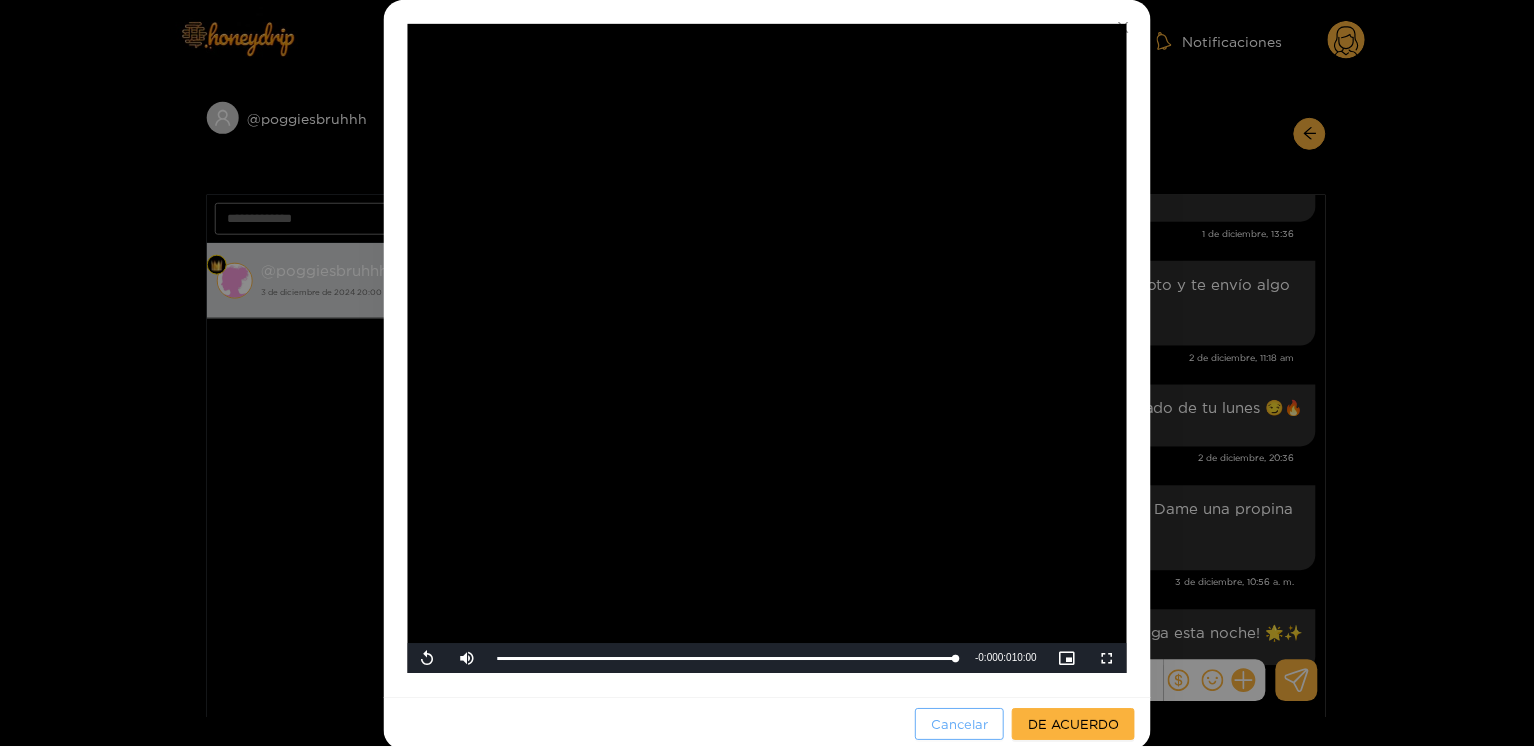 scroll, scrollTop: 28, scrollLeft: 0, axis: vertical 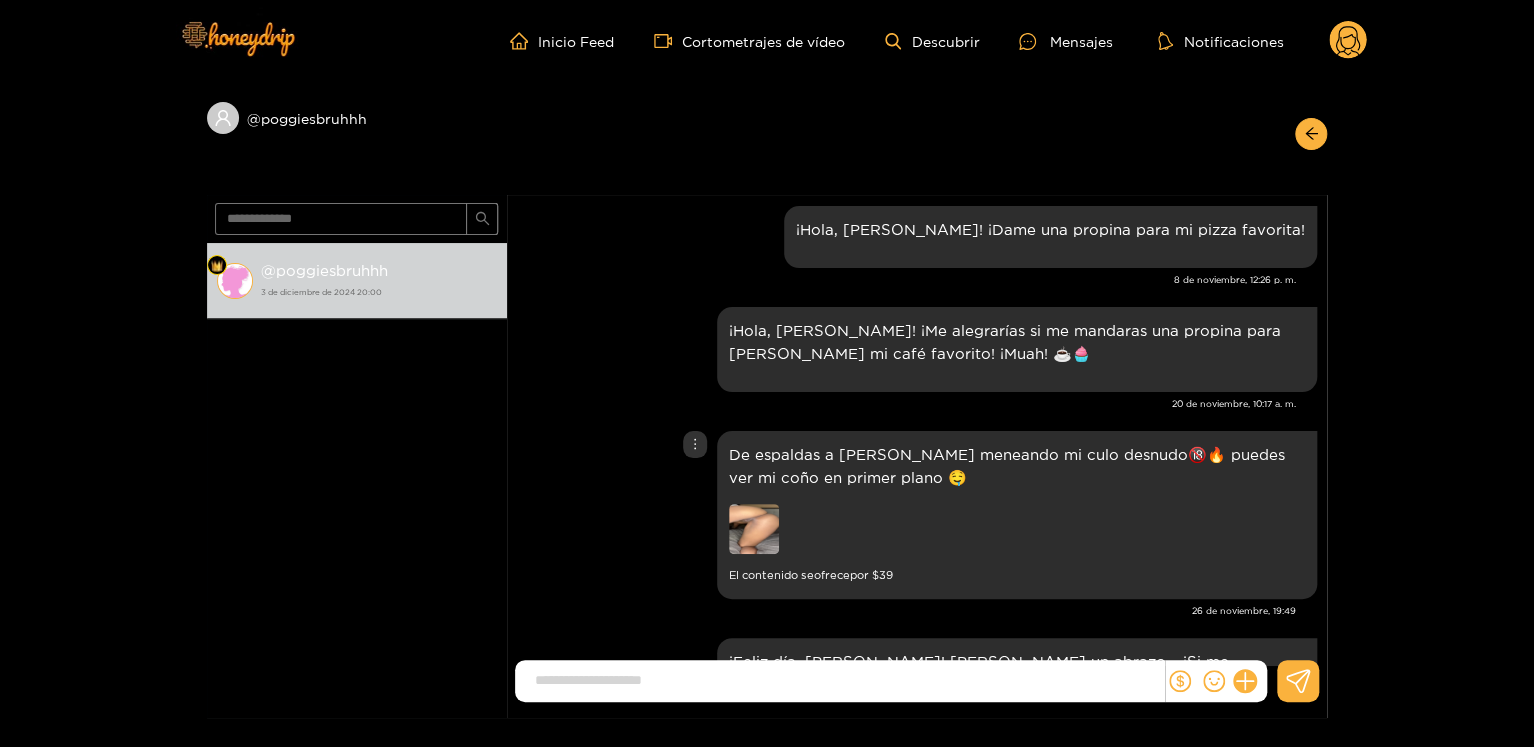 click at bounding box center (754, 529) 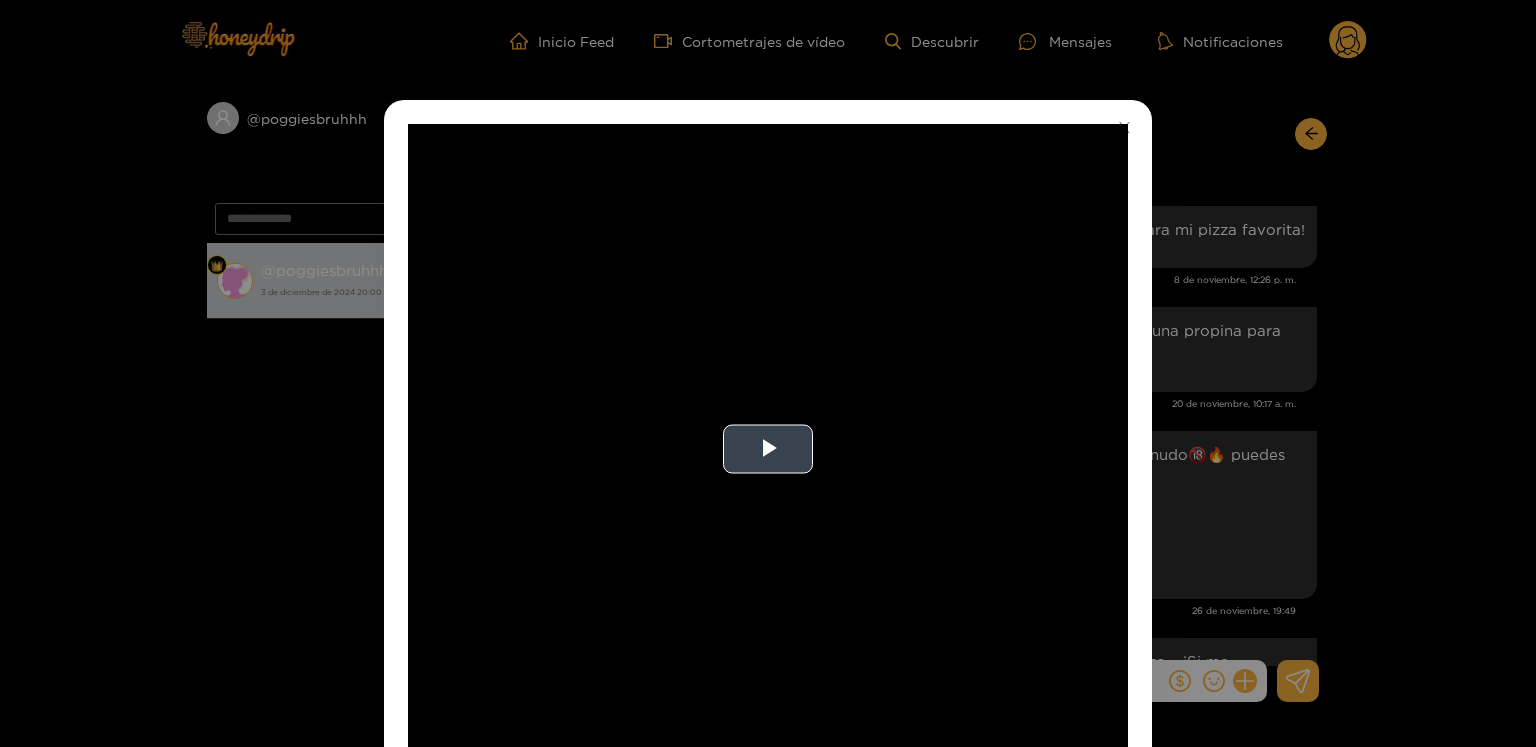 click at bounding box center (768, 449) 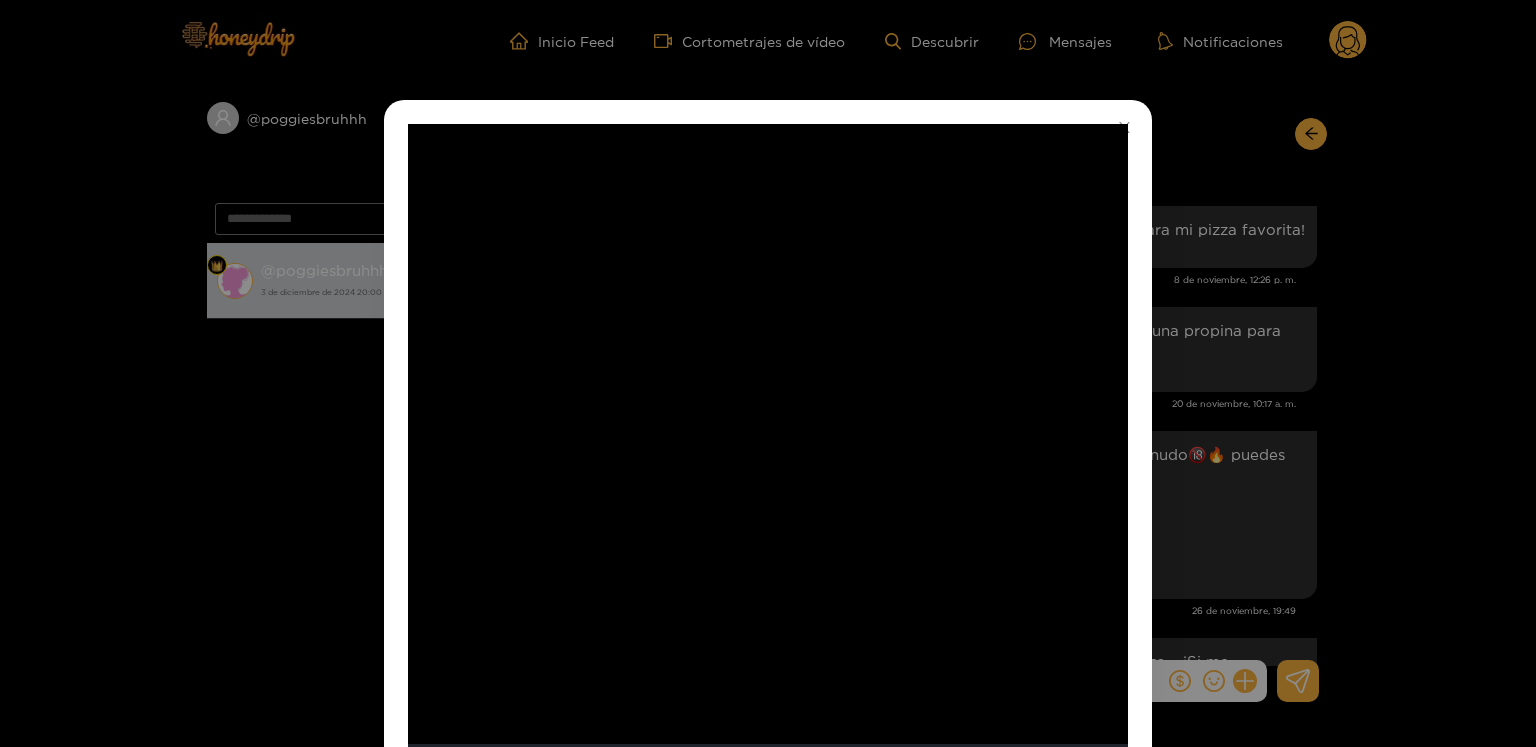 click on "**********" at bounding box center [768, 373] 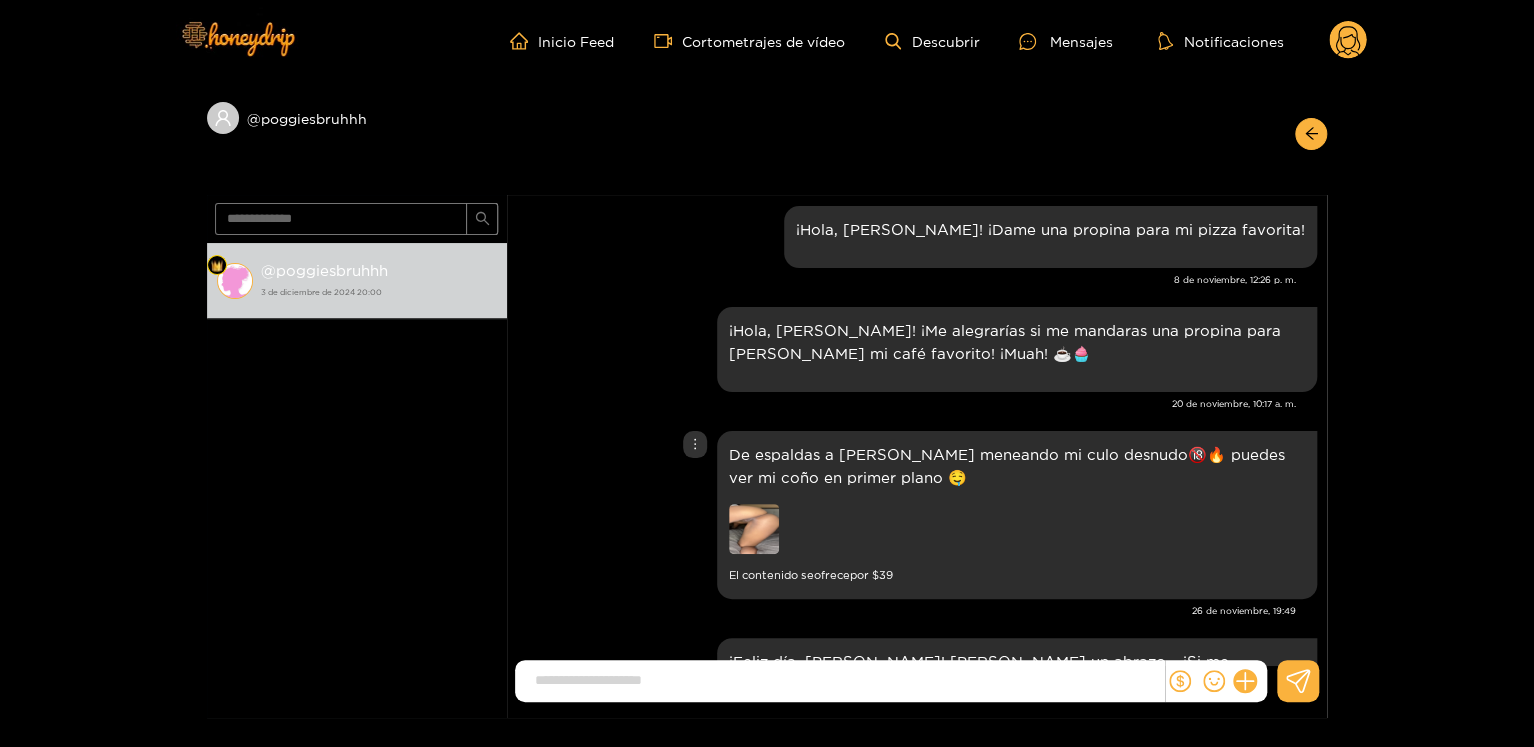 click at bounding box center [754, 529] 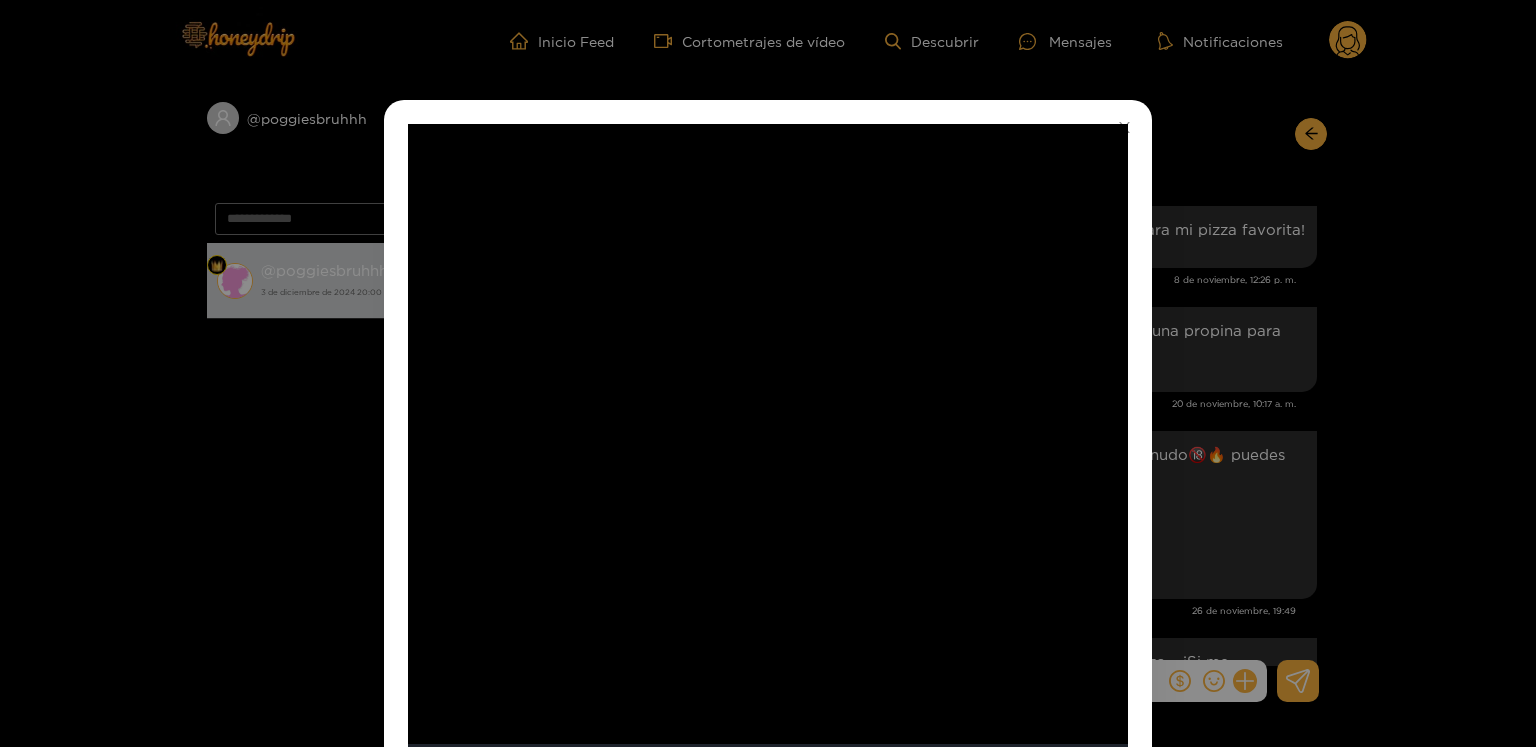 click at bounding box center [768, 449] 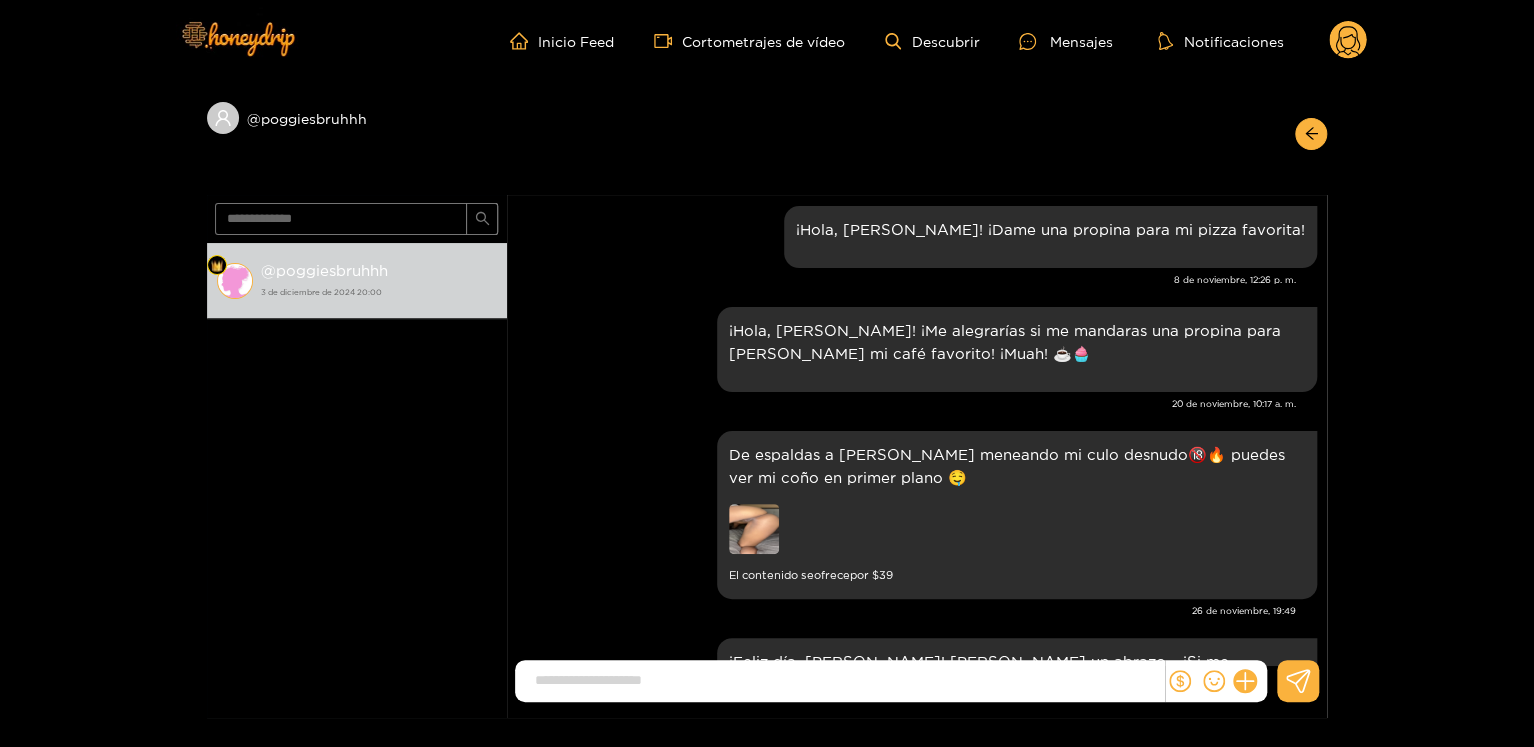click on "De espaldas a [PERSON_NAME] meneando mi culo desnudo🔞🔥 puedes ver mi coño en primer plano 🤤
El contenido se  ofrece  por $  39 26 de noviembre, 19:49" at bounding box center [917, 529] 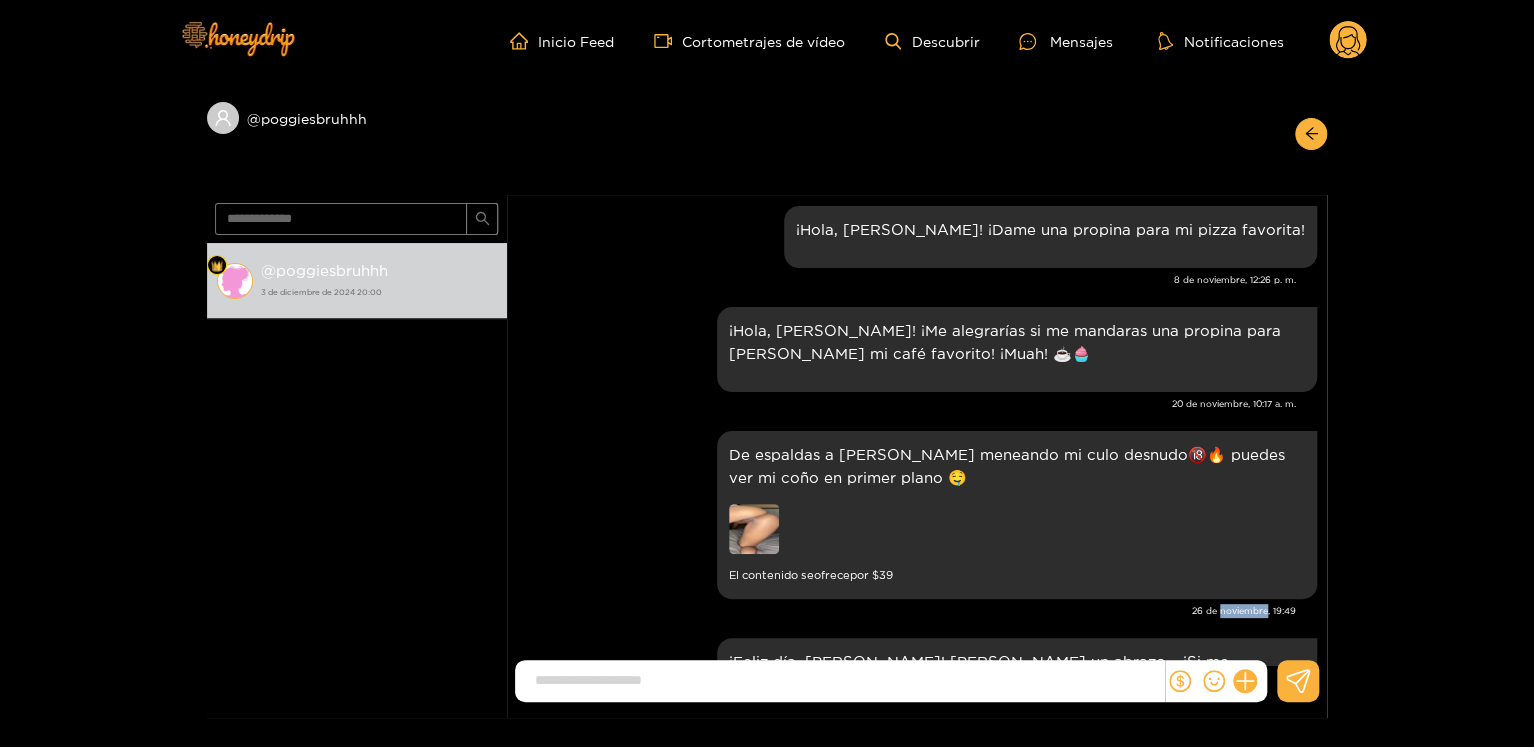 click on "De espaldas a [PERSON_NAME] meneando mi culo desnudo🔞🔥 puedes ver mi coño en primer plano 🤤
El contenido se  ofrece  por $  39 26 de noviembre, 19:49" at bounding box center [917, 529] 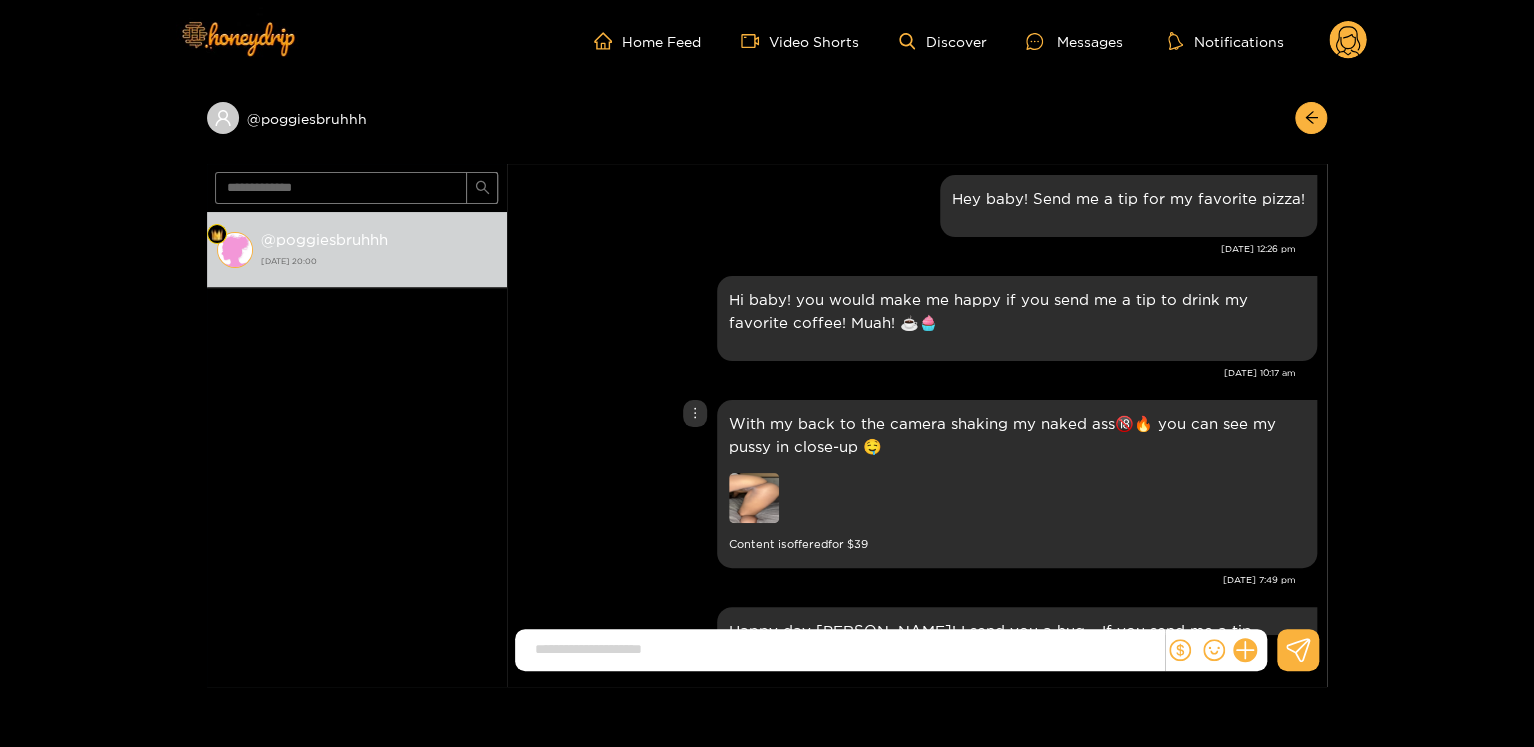 click on "With my back to the camera shaking my naked ass🔞🔥 you can see my pussy in close-up 🤤" at bounding box center [1017, 435] 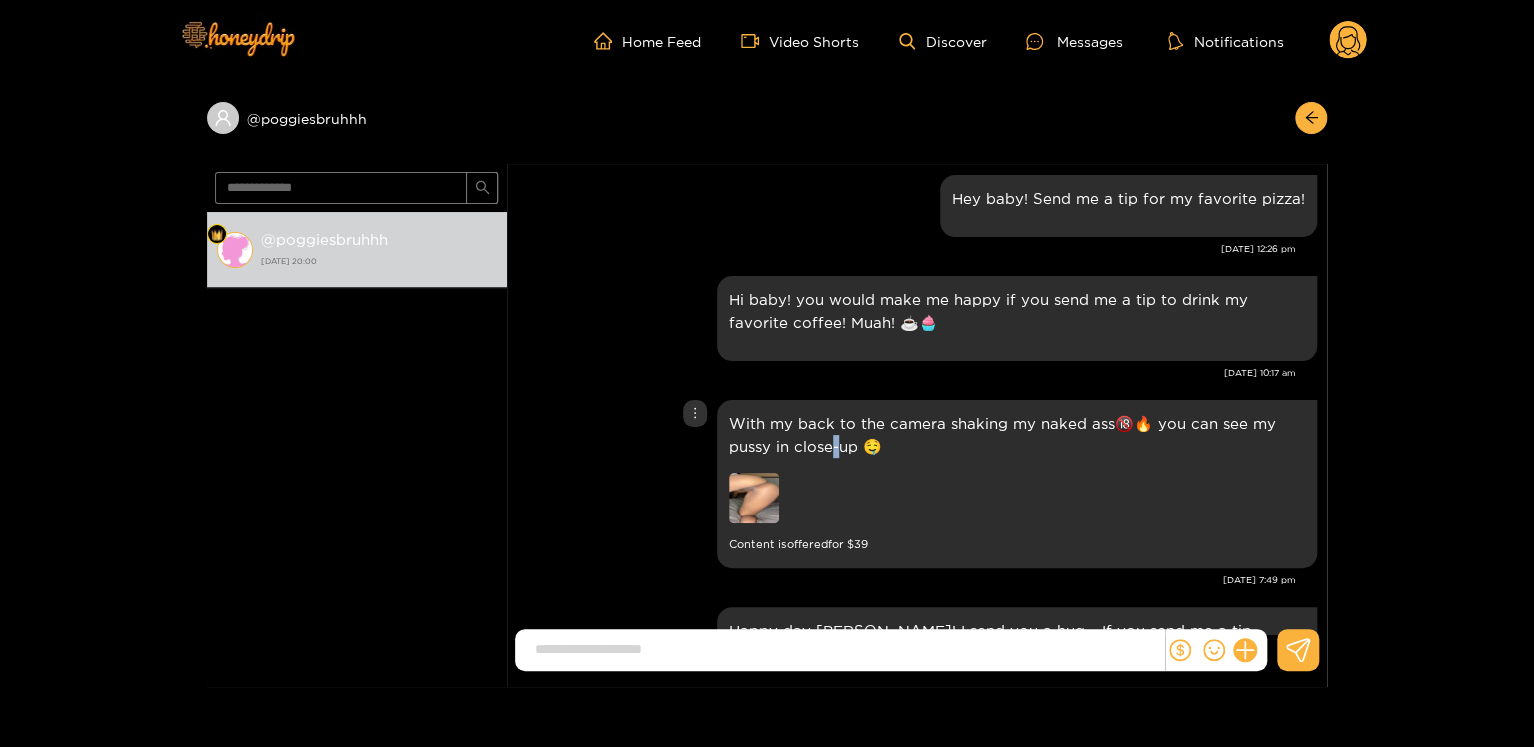 click on "With my back to the camera shaking my naked ass🔞🔥 you can see my pussy in close-up 🤤" at bounding box center (1017, 435) 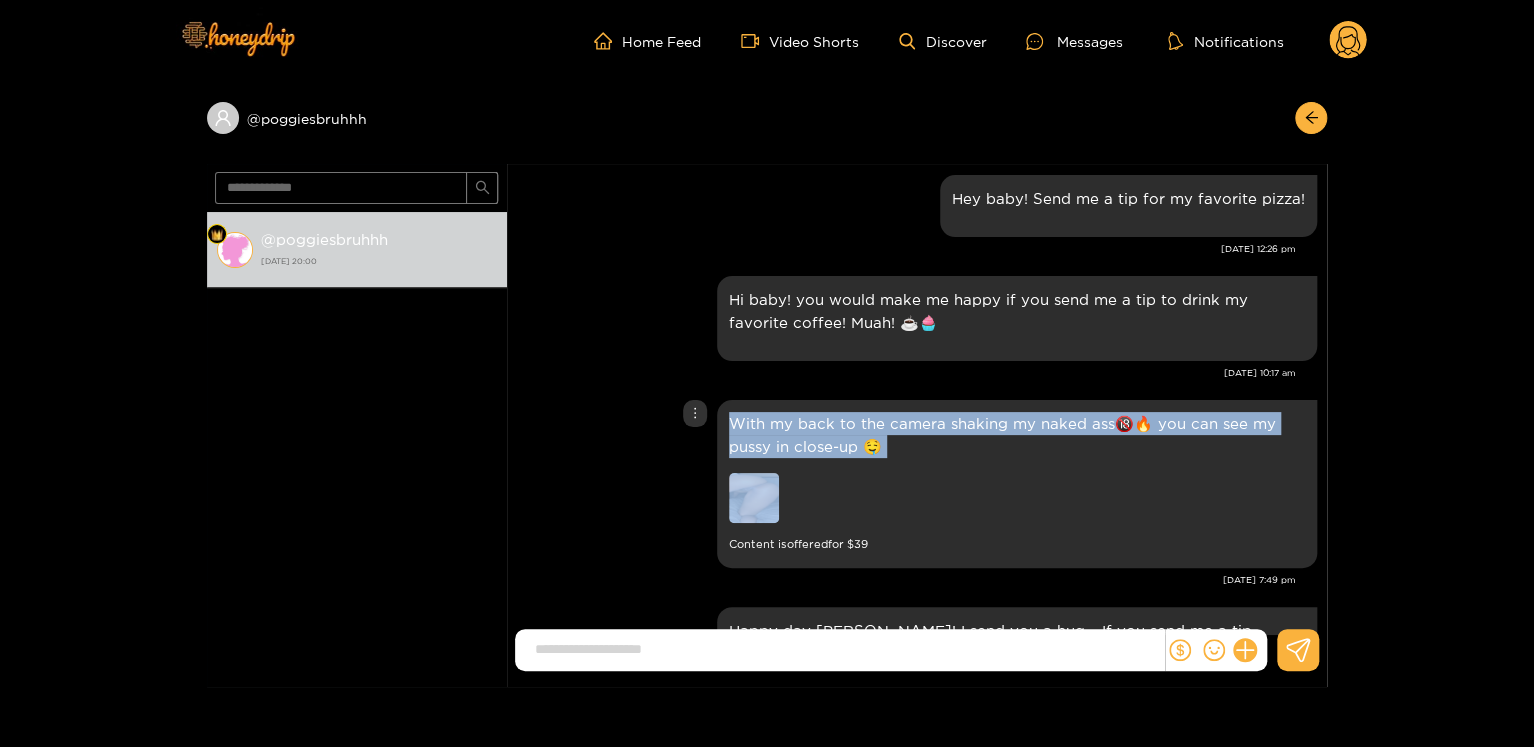 click on "With my back to the camera shaking my naked ass🔞🔥 you can see my pussy in close-up 🤤" at bounding box center [1017, 435] 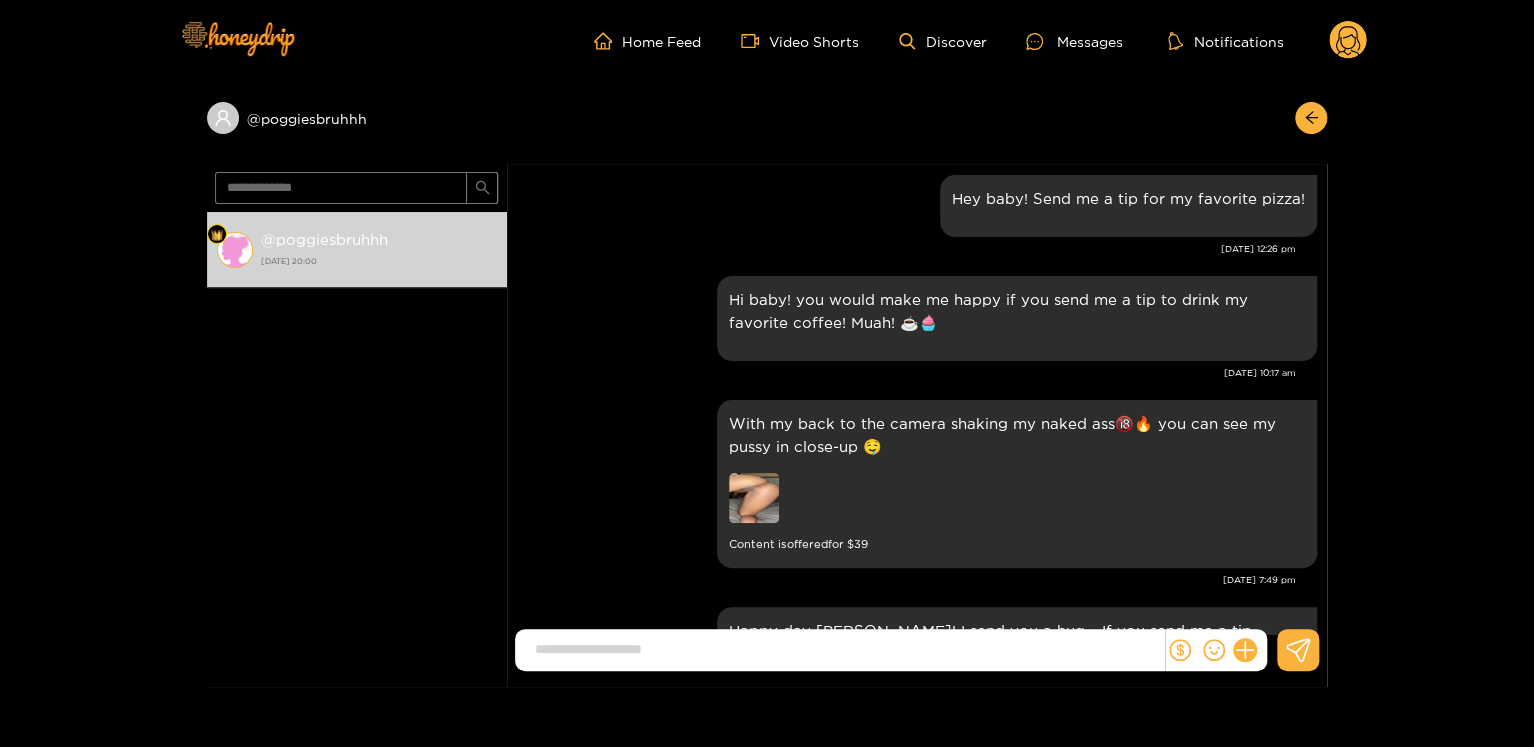 click on "[DATE] 7:49 pm" at bounding box center [906, 580] 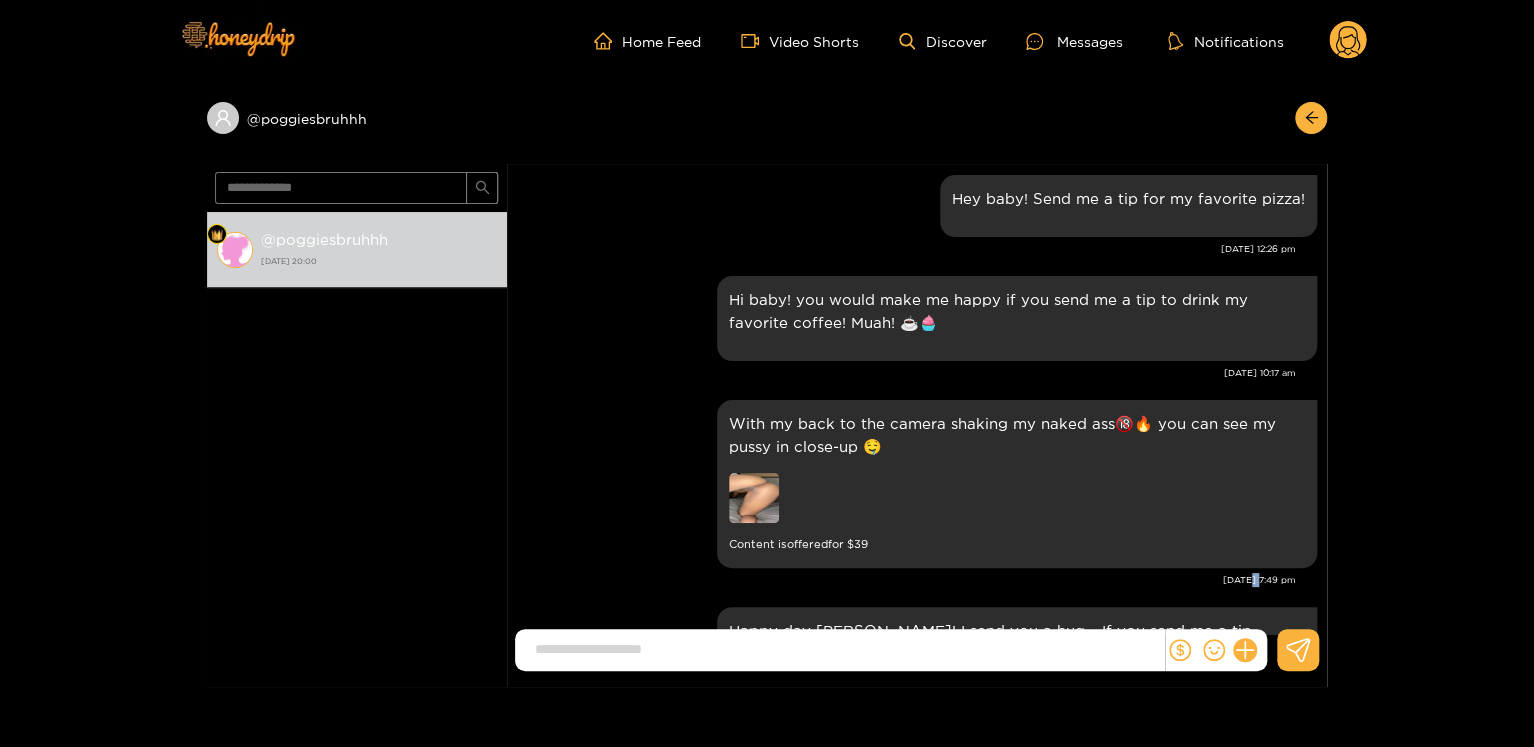 click on "[DATE] 7:49 pm" at bounding box center (906, 580) 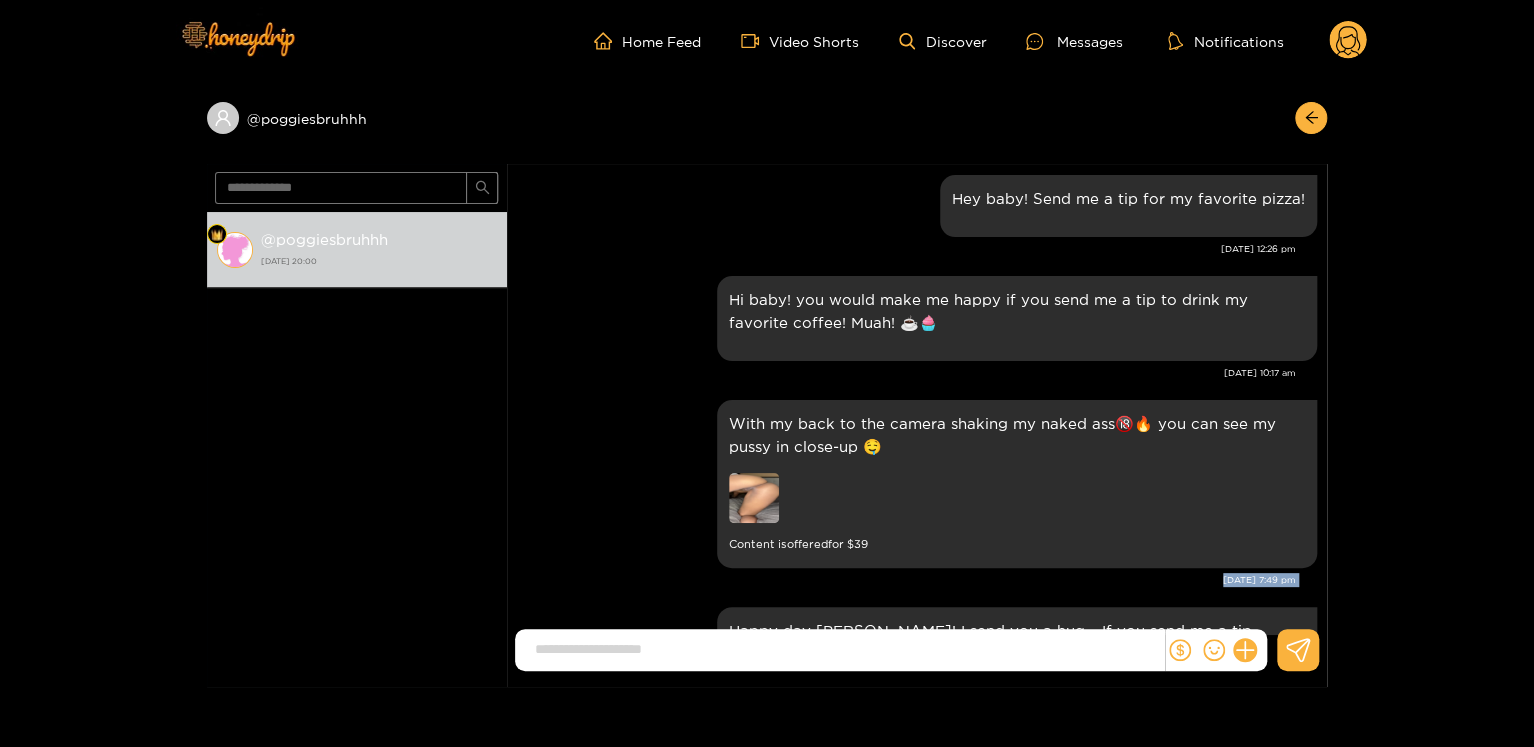 click on "[DATE] 7:49 pm" at bounding box center (906, 580) 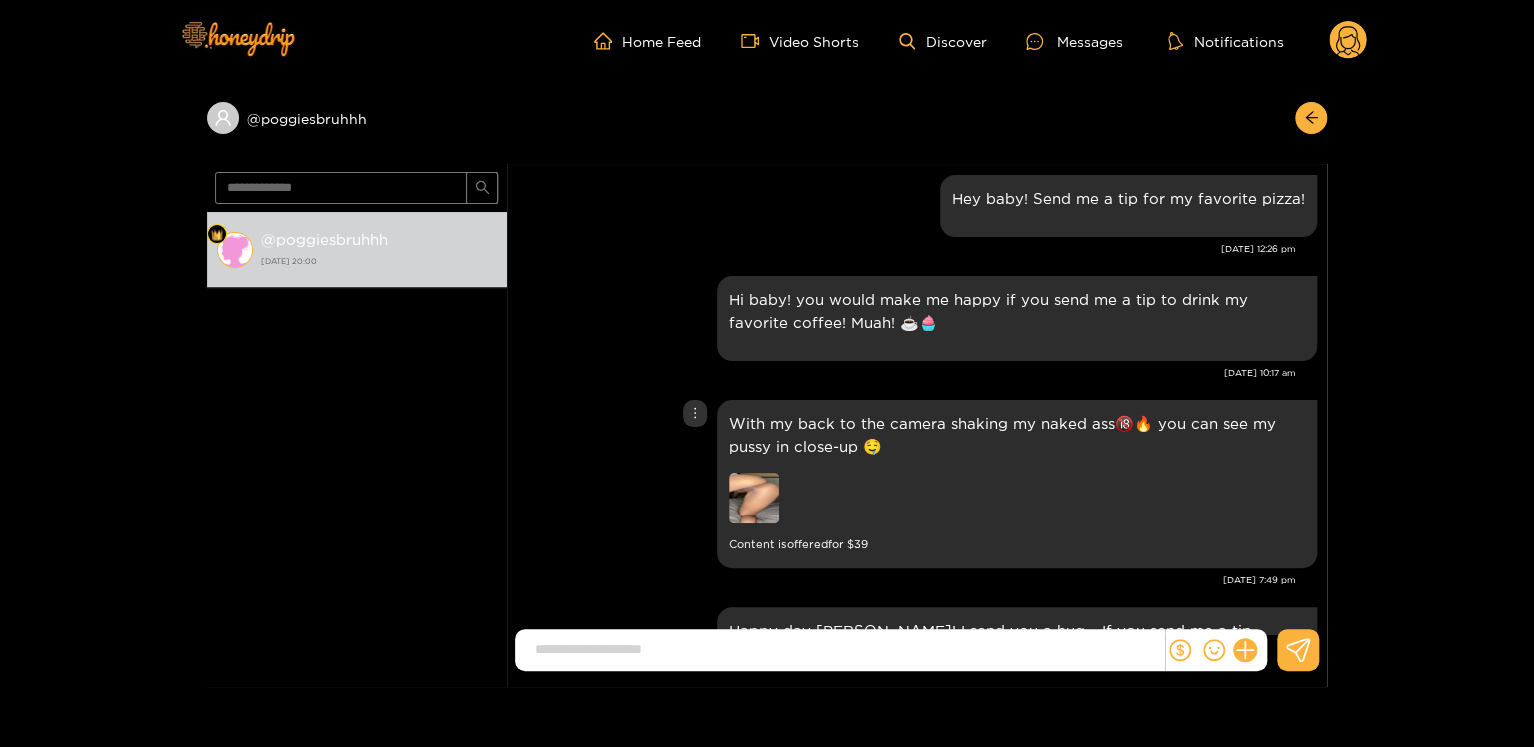 click at bounding box center [695, 413] 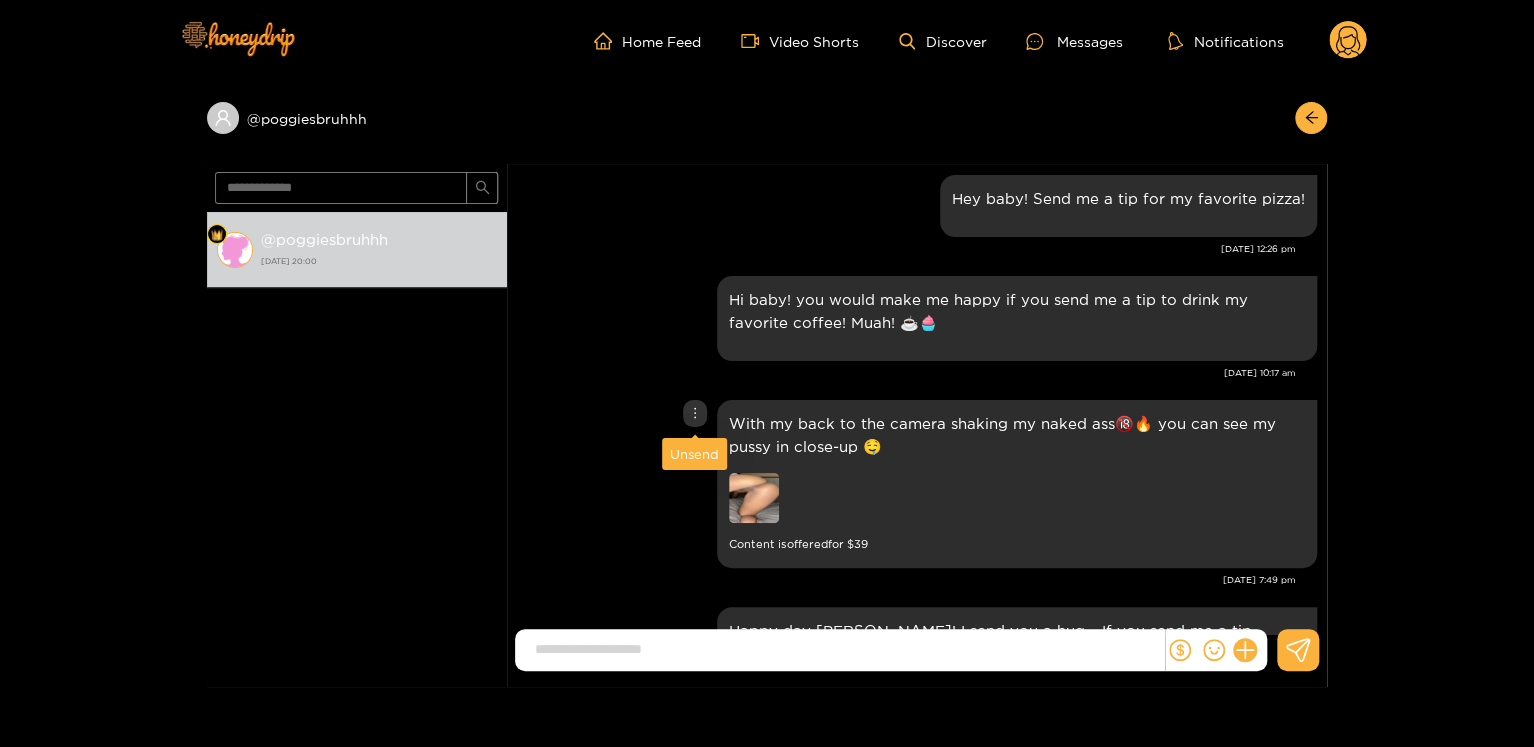 click on "Unsend" at bounding box center (694, 454) 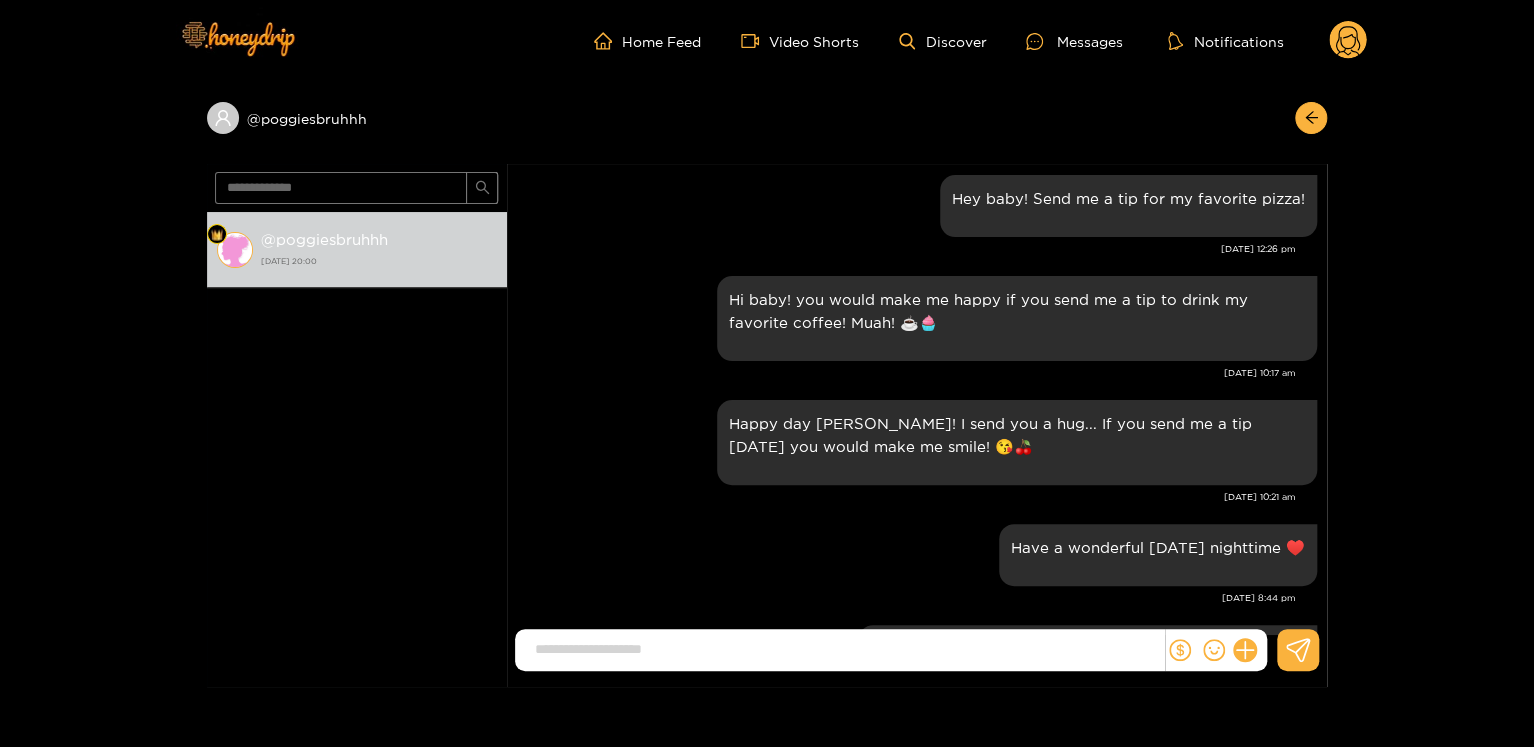 scroll, scrollTop: 2872, scrollLeft: 0, axis: vertical 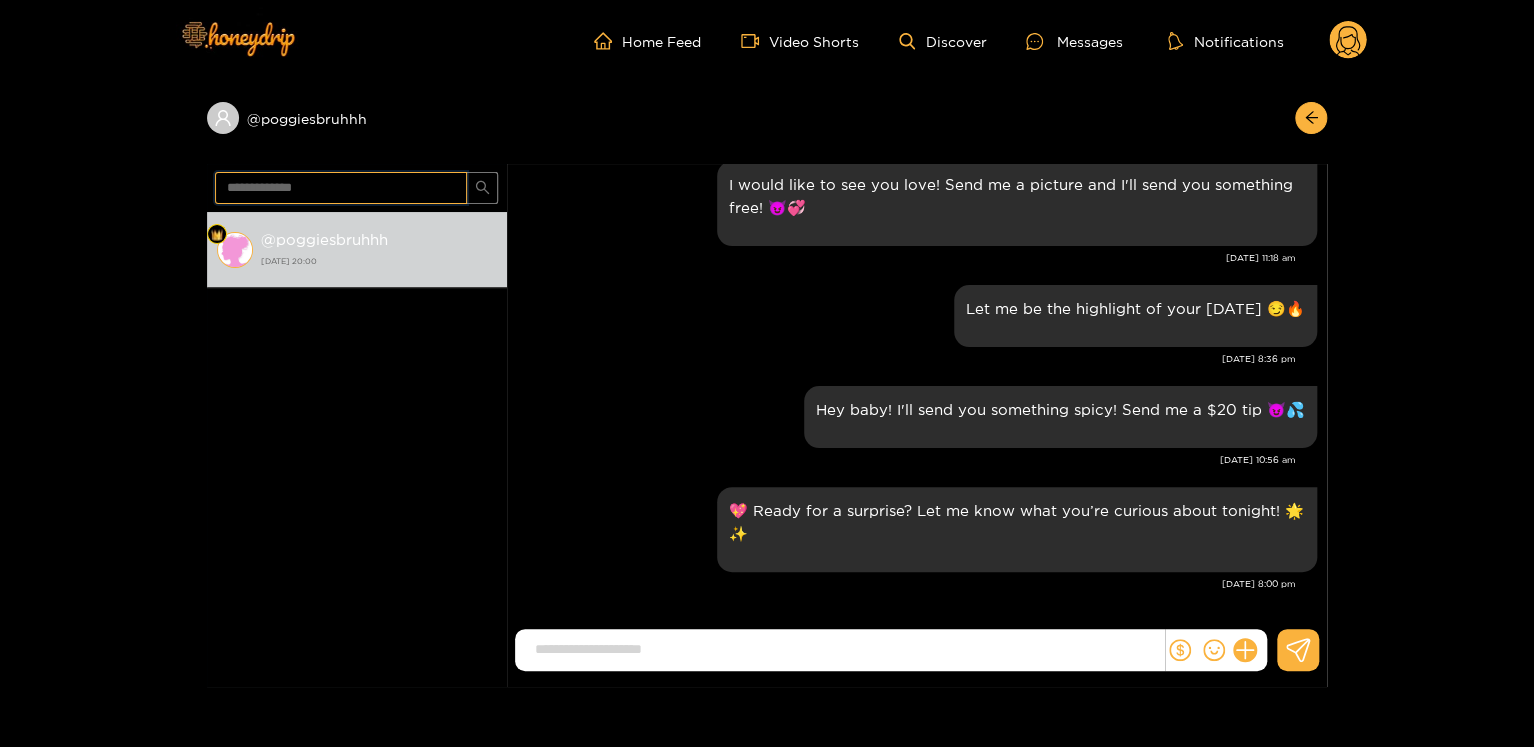 click on "**********" at bounding box center [341, 188] 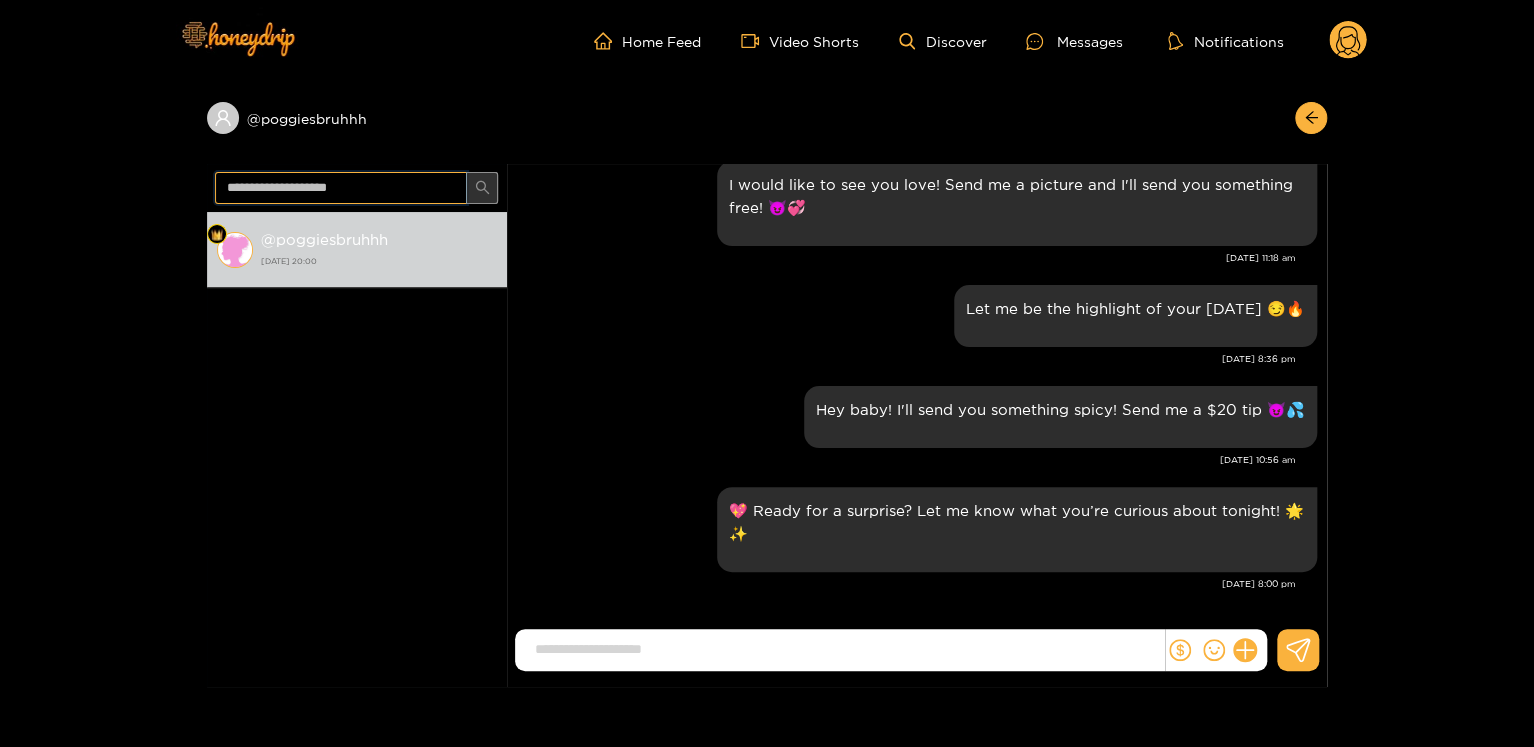 click at bounding box center (482, 188) 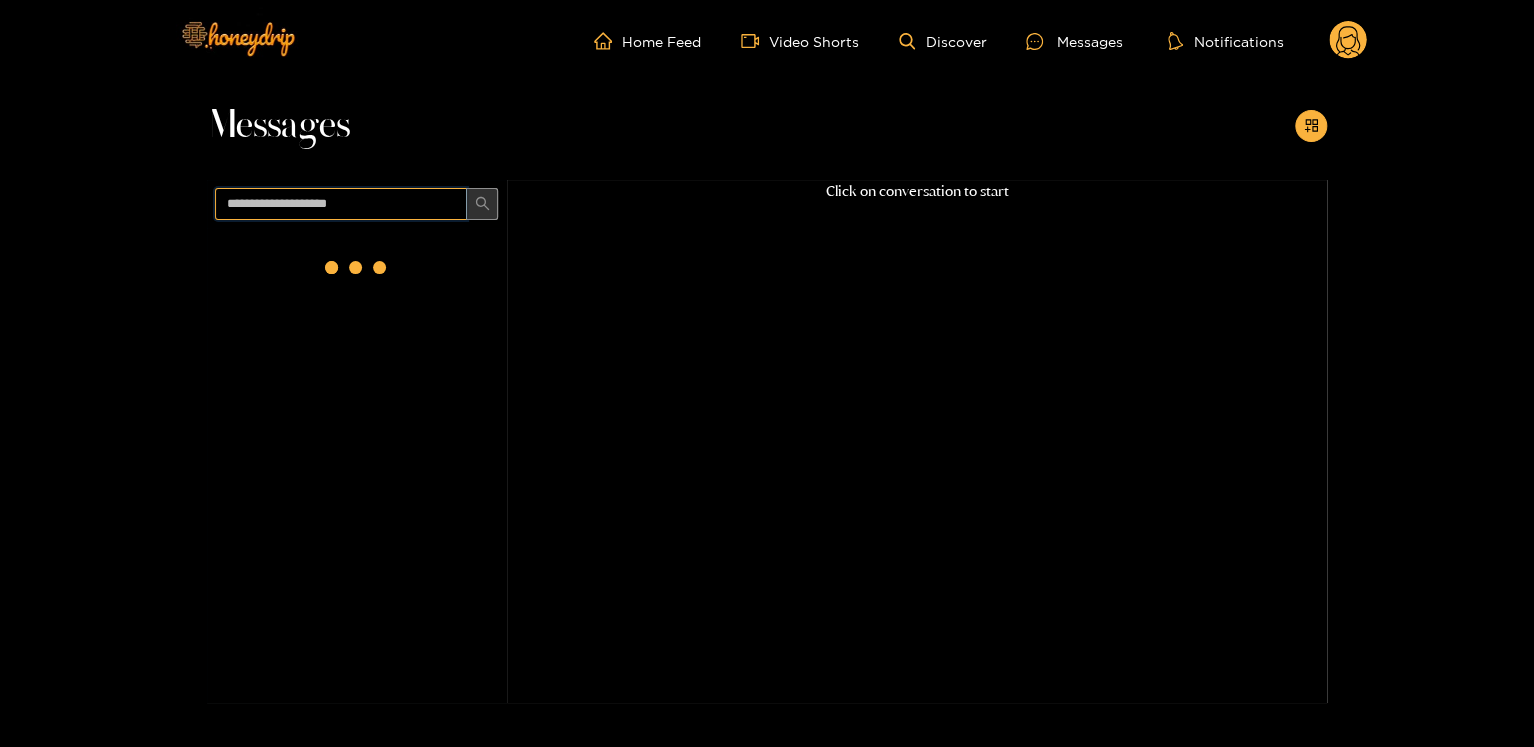 scroll, scrollTop: 0, scrollLeft: 0, axis: both 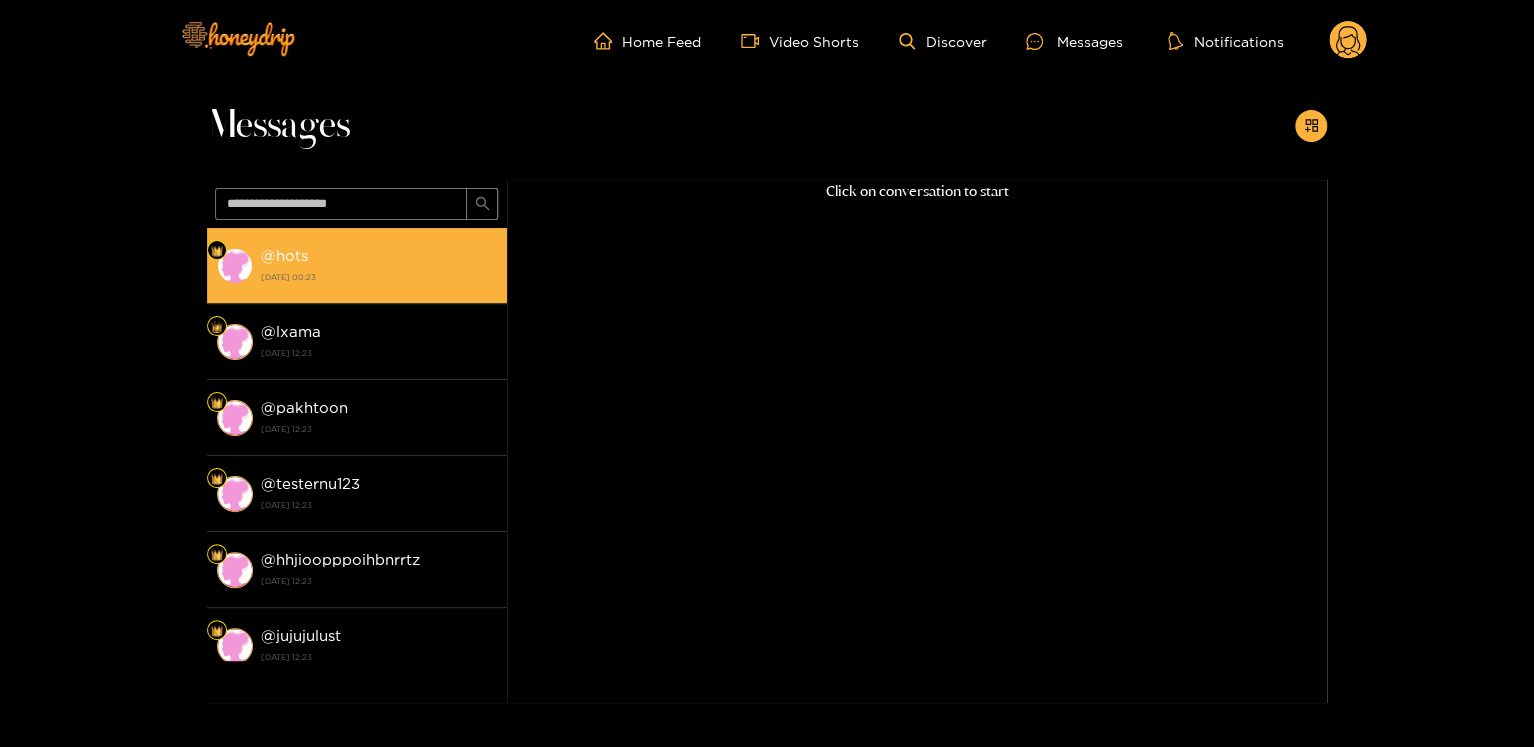 click on "@ hots [DATE] 00:23" at bounding box center [379, 265] 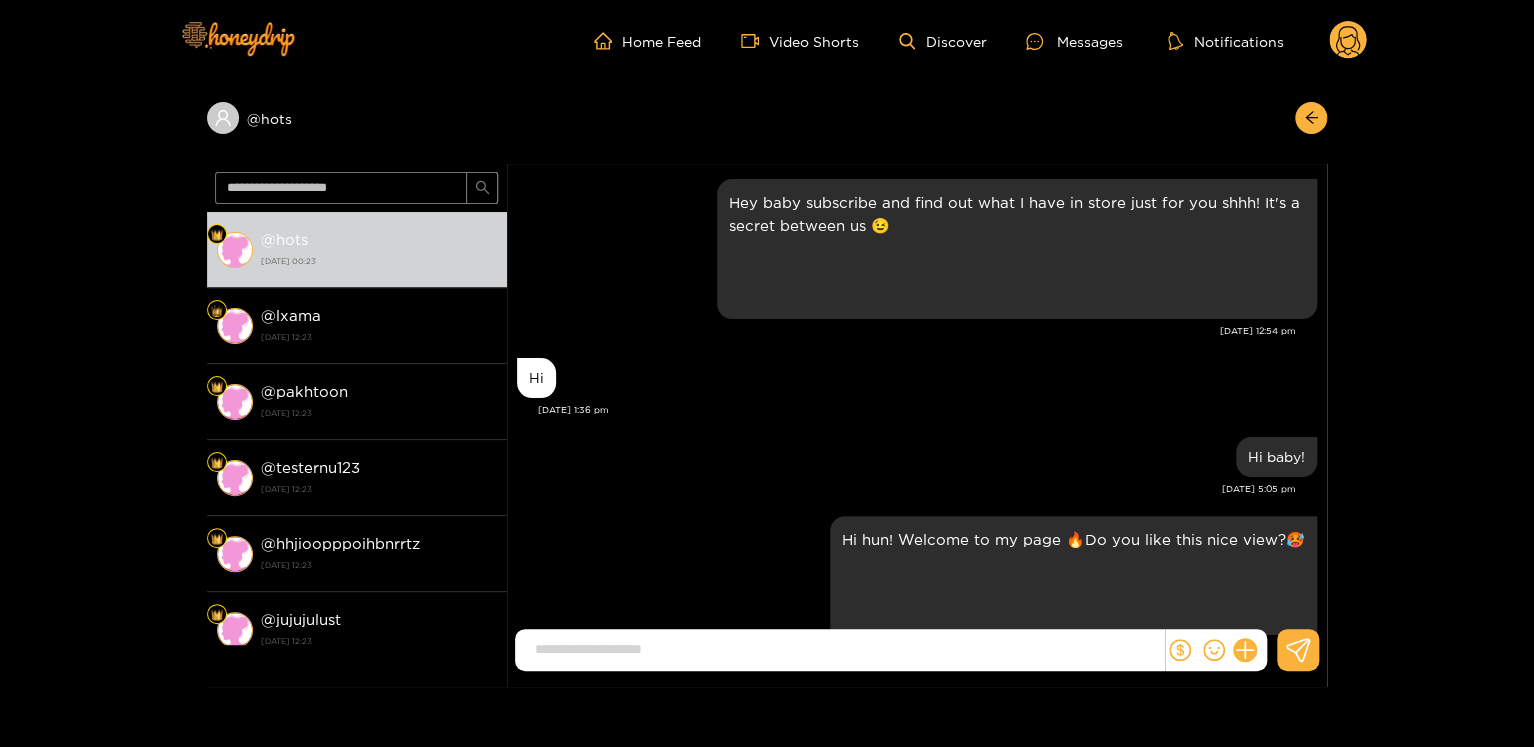 scroll, scrollTop: 190, scrollLeft: 0, axis: vertical 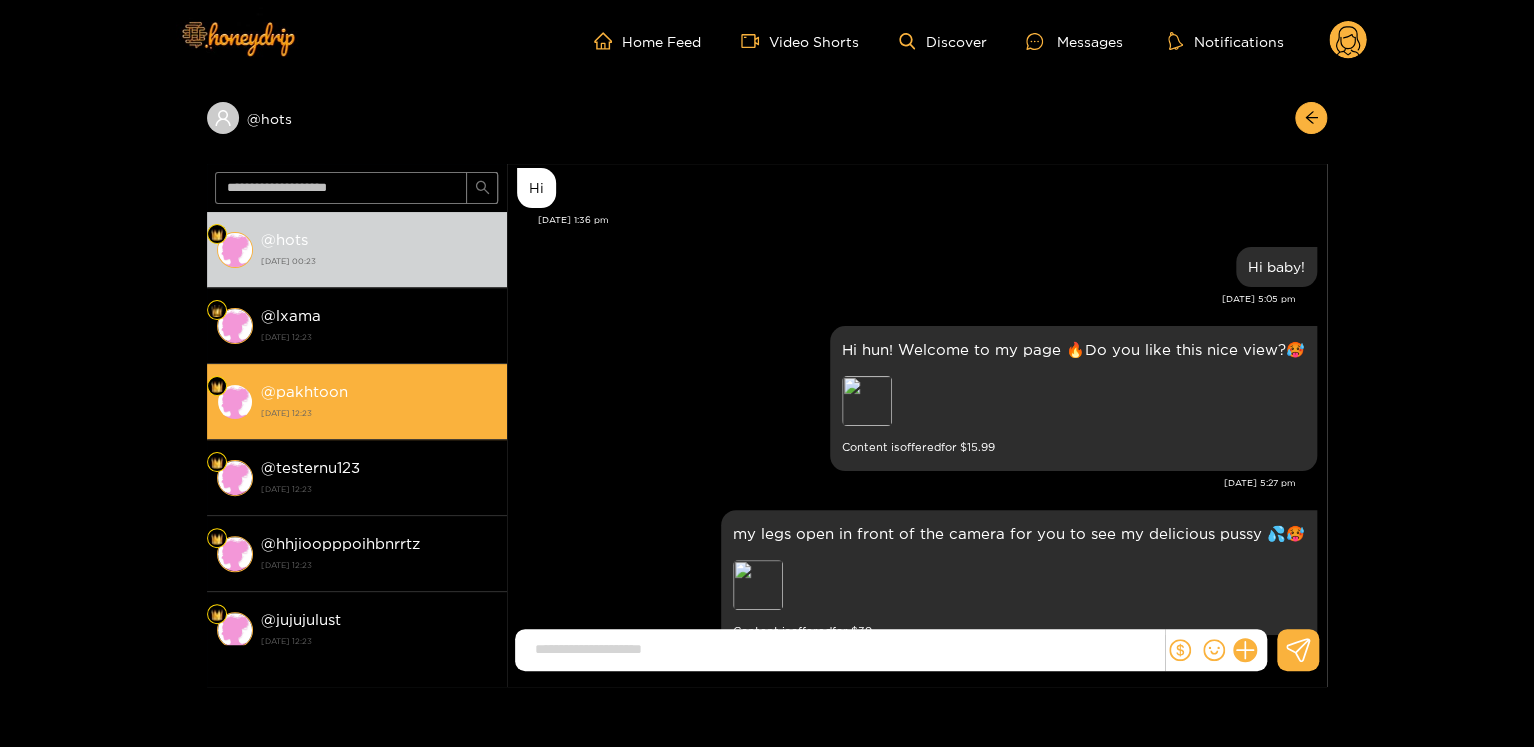 click on "[DATE] 12:23" at bounding box center [379, 413] 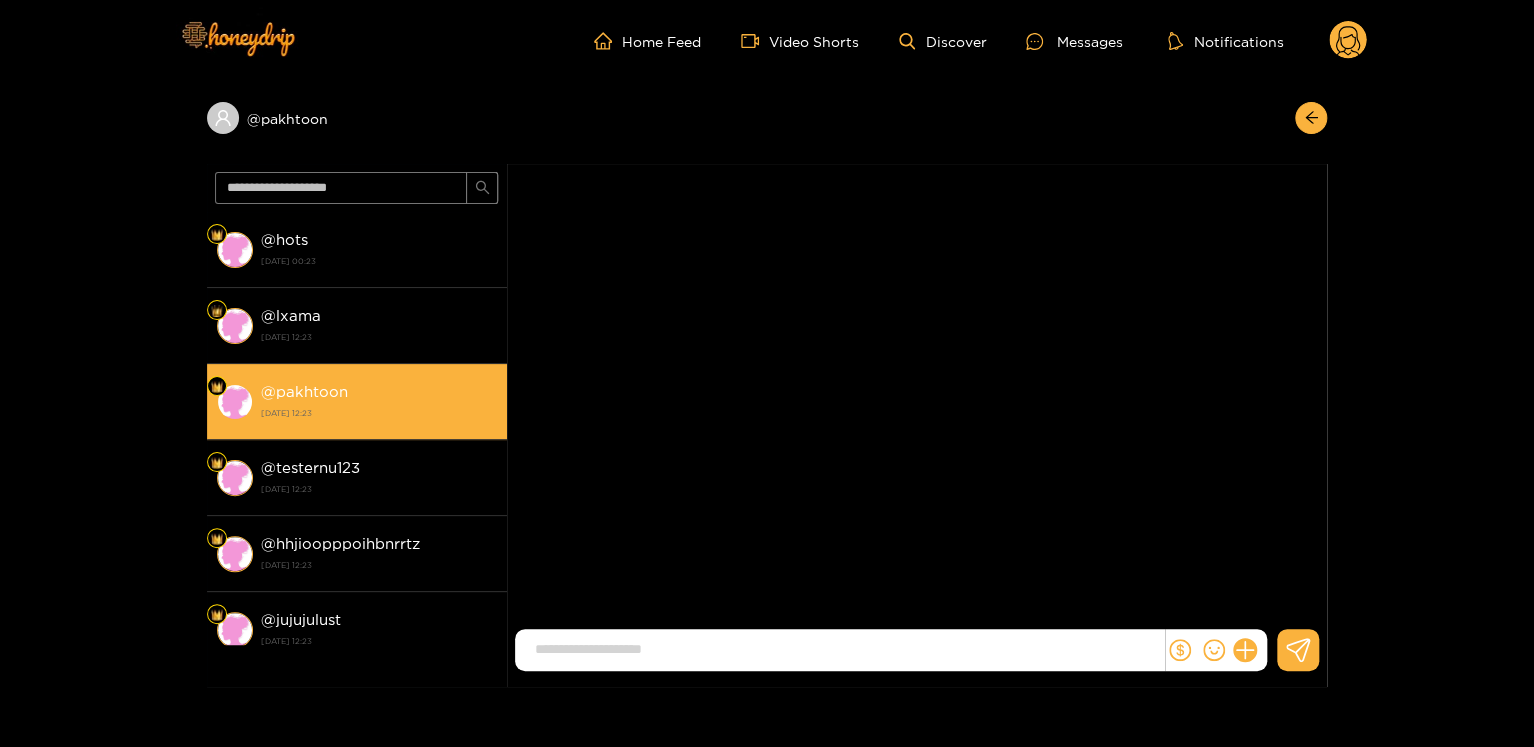 scroll, scrollTop: 0, scrollLeft: 0, axis: both 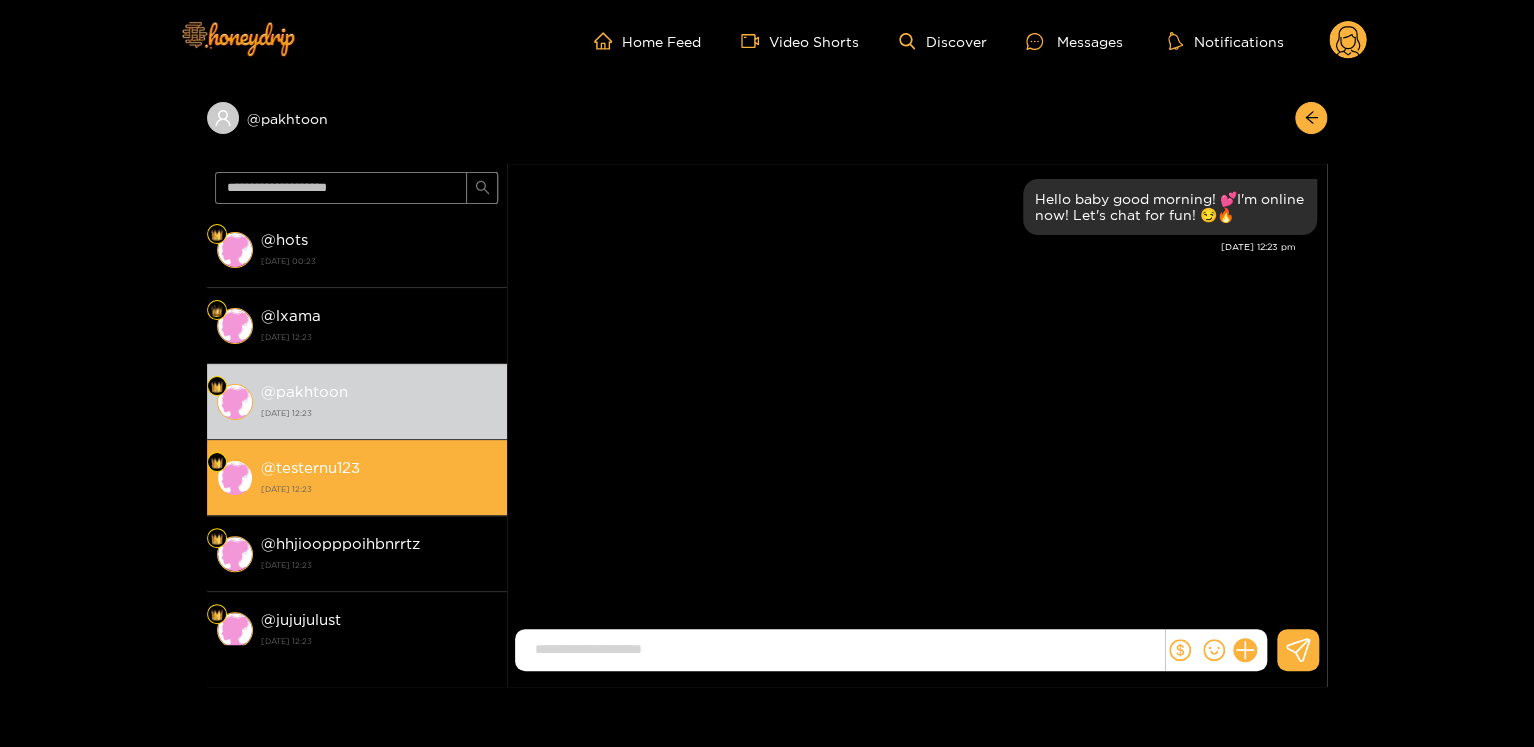click on "@ testernu123 [DATE] 12:23" at bounding box center (357, 478) 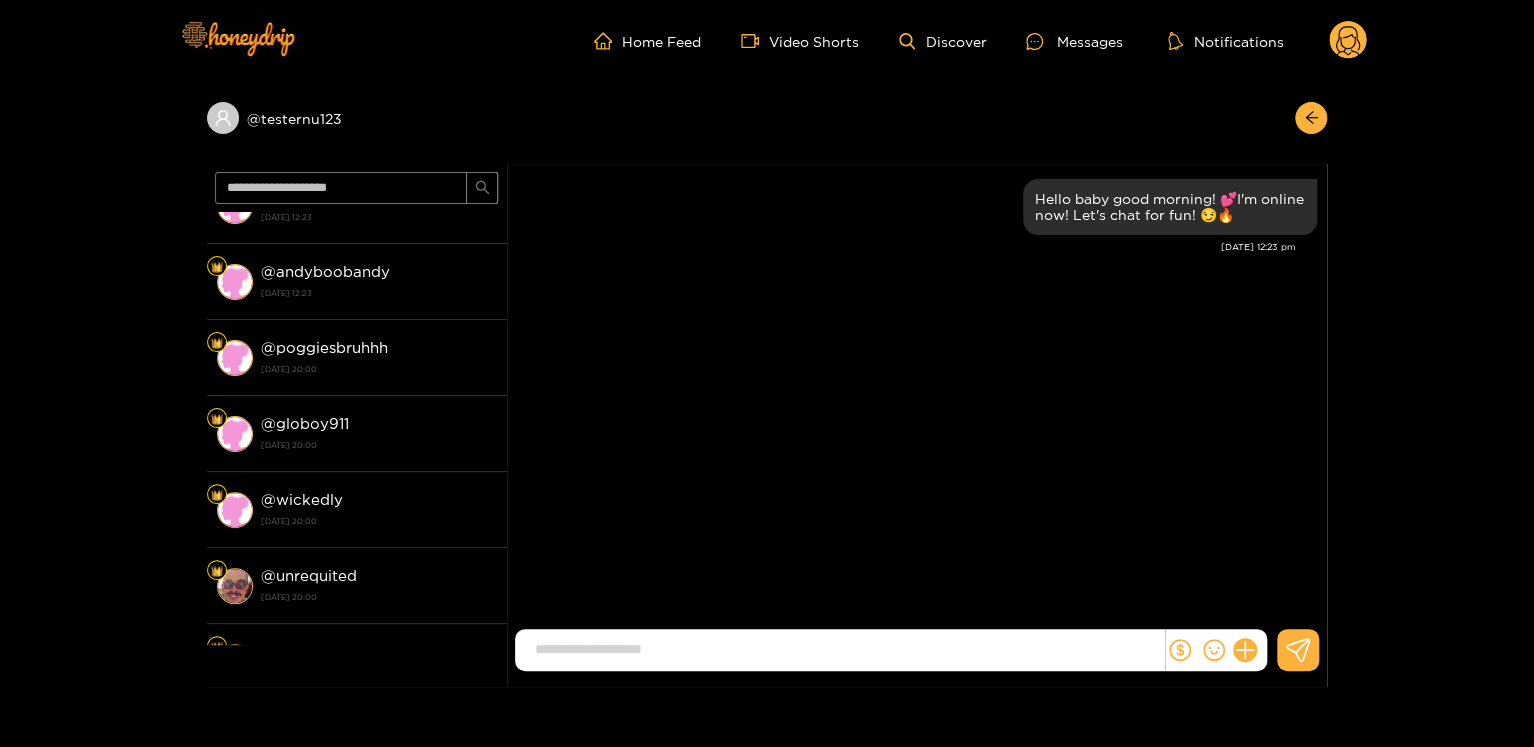 scroll, scrollTop: 426, scrollLeft: 0, axis: vertical 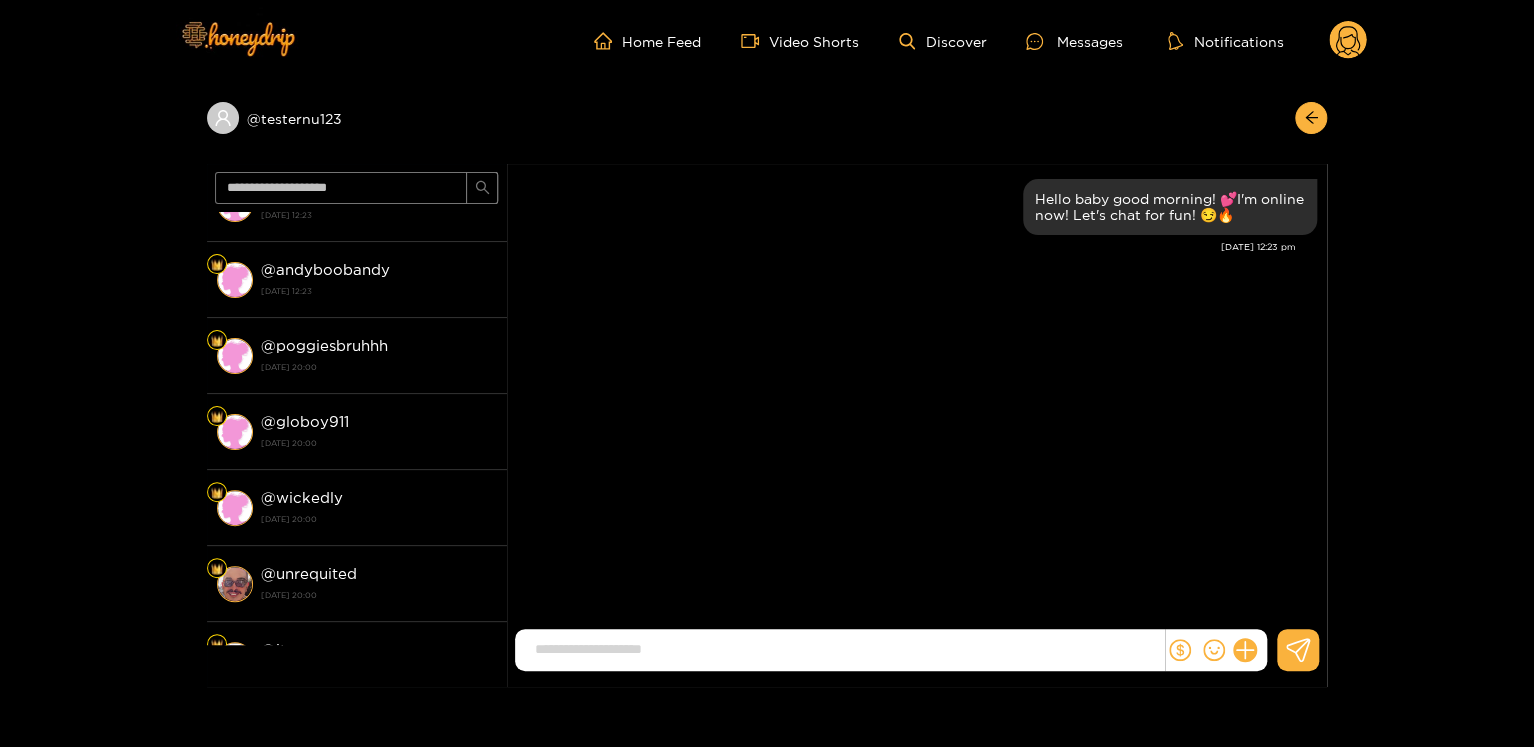 click on "@ wickedly [DATE] 20:00" at bounding box center (379, 507) 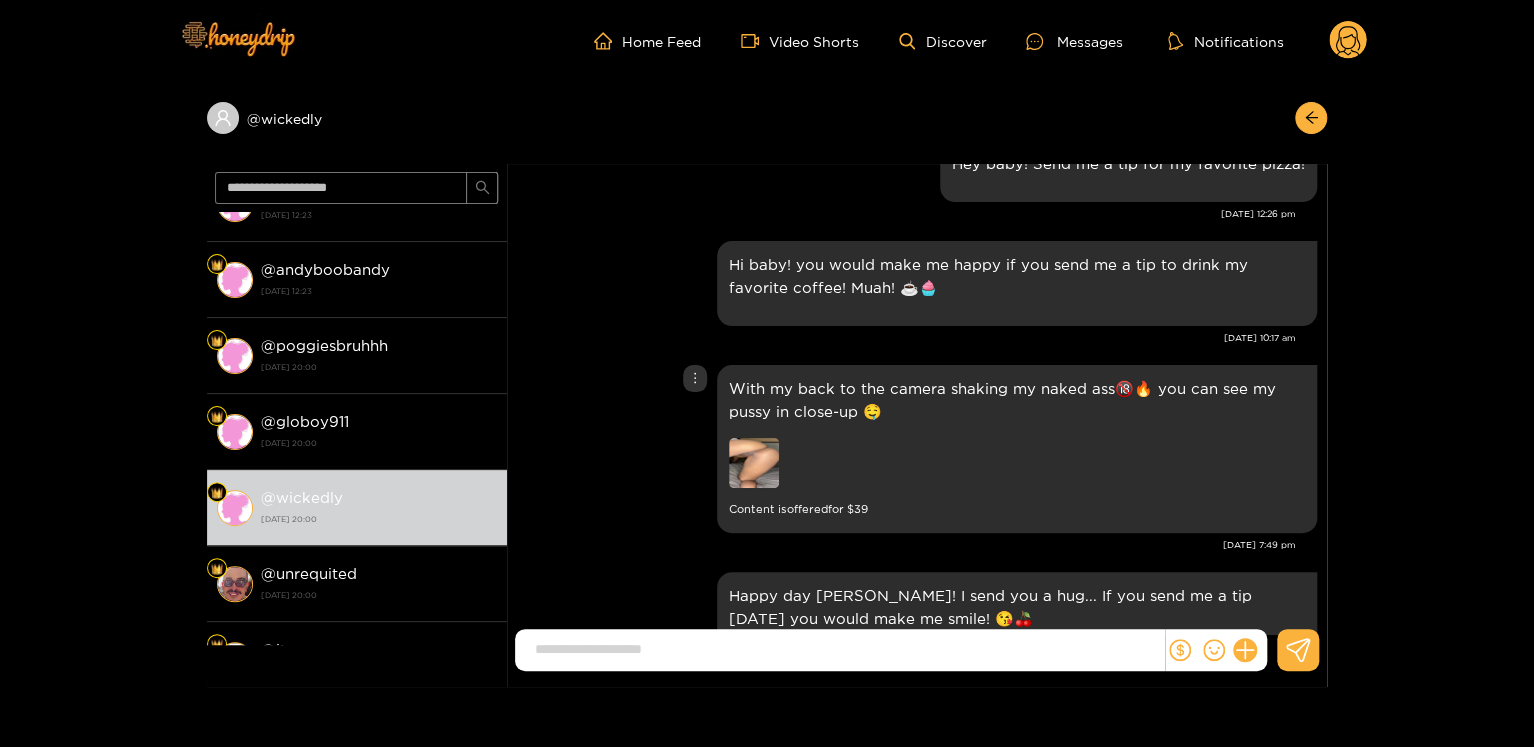 scroll, scrollTop: 1828, scrollLeft: 0, axis: vertical 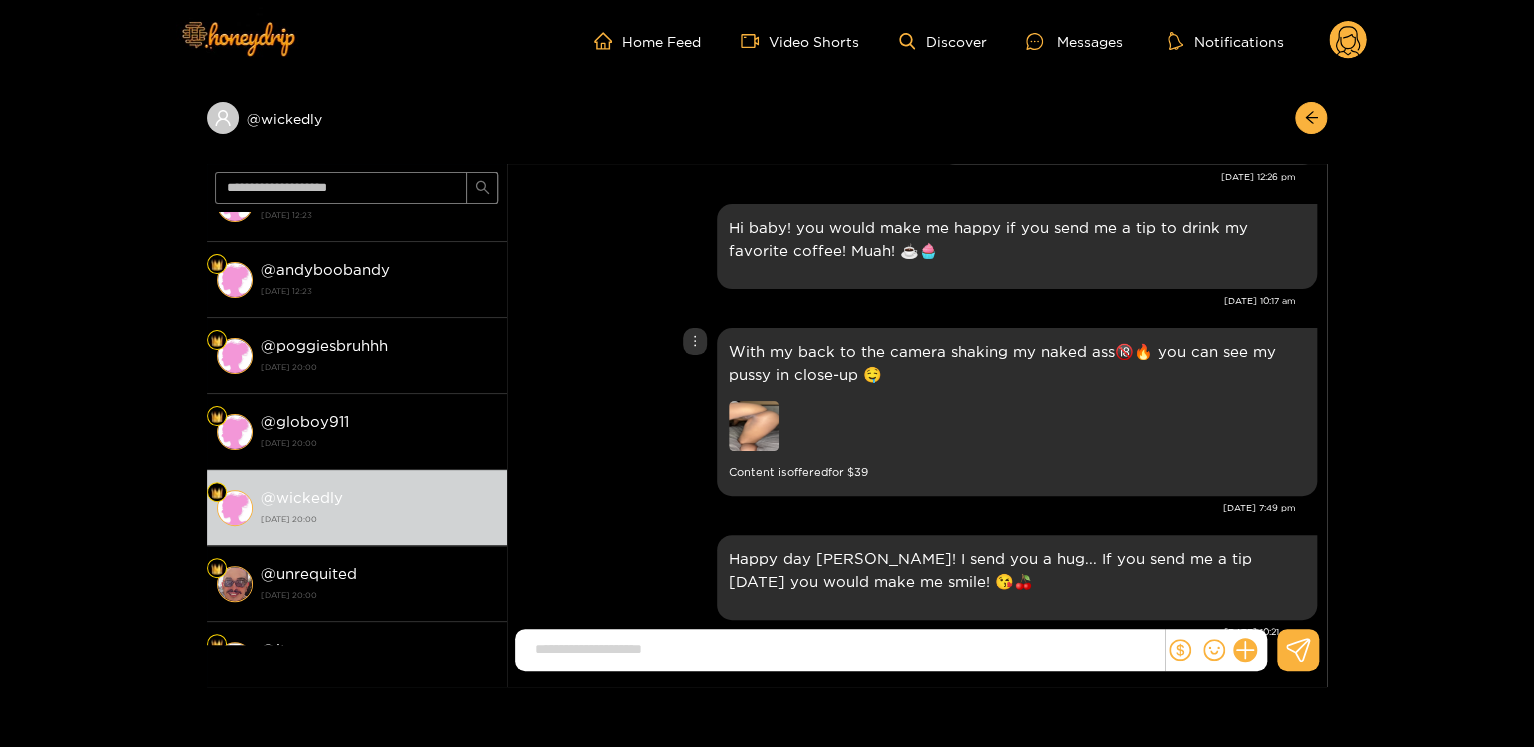 click at bounding box center (754, 426) 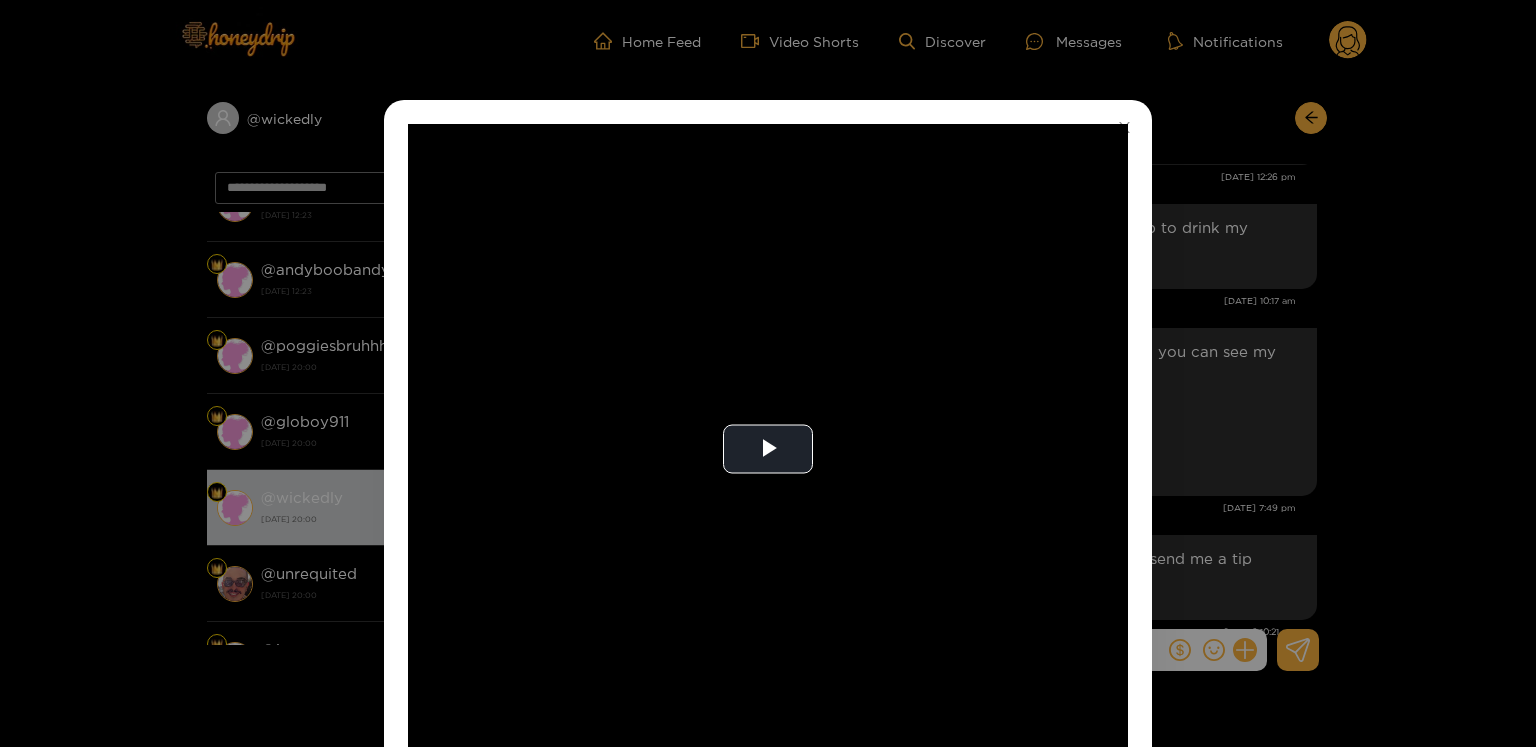 click on "**********" at bounding box center [768, 373] 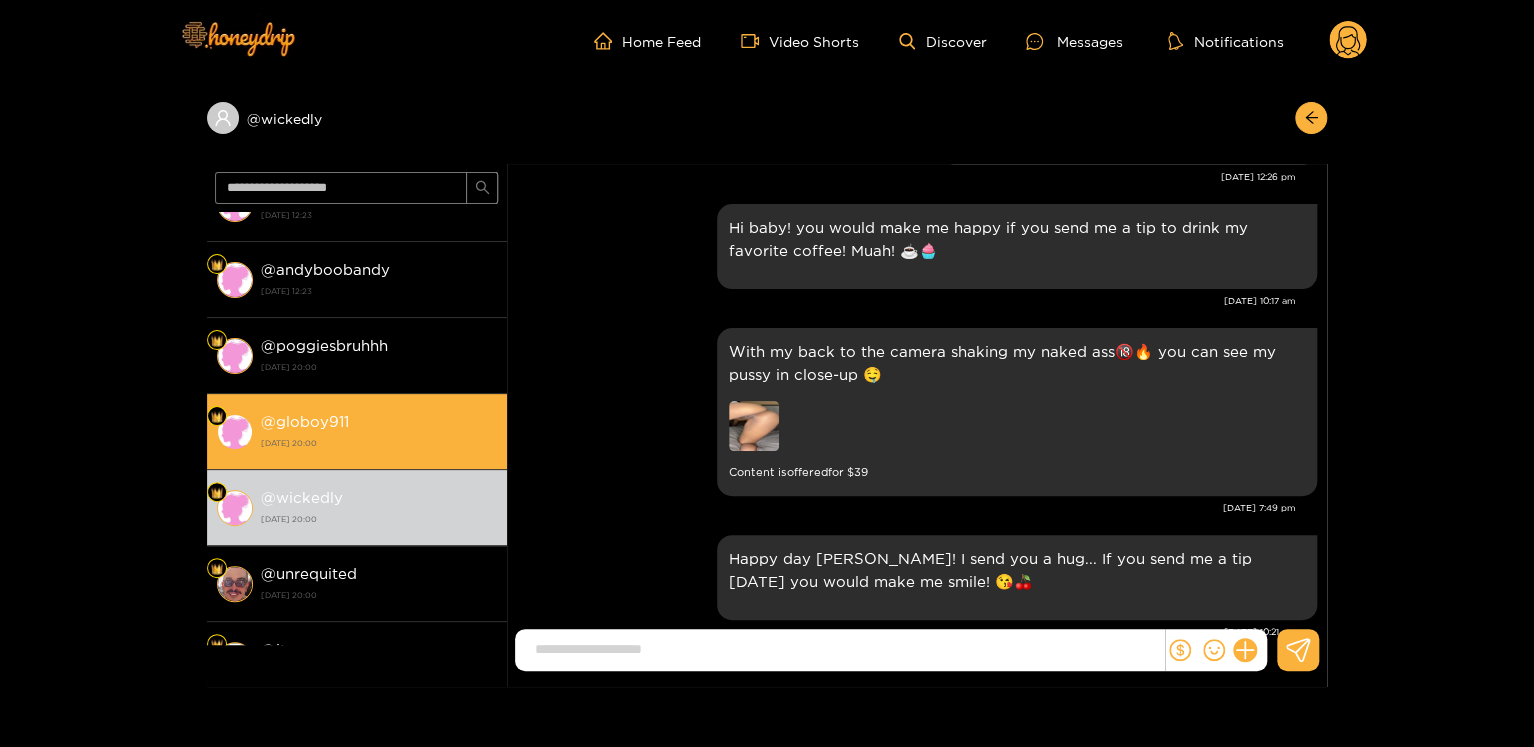 scroll, scrollTop: 0, scrollLeft: 0, axis: both 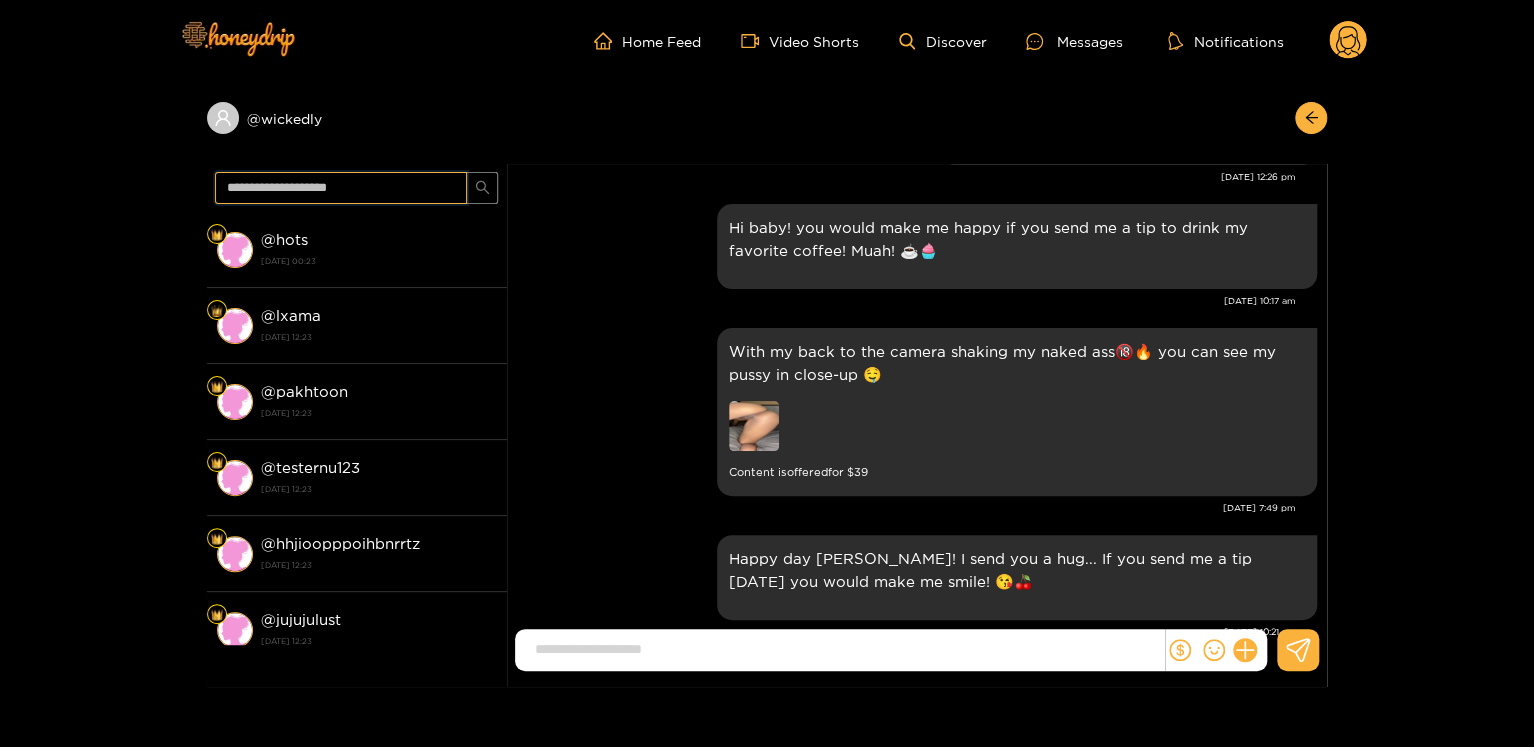 click at bounding box center (341, 188) 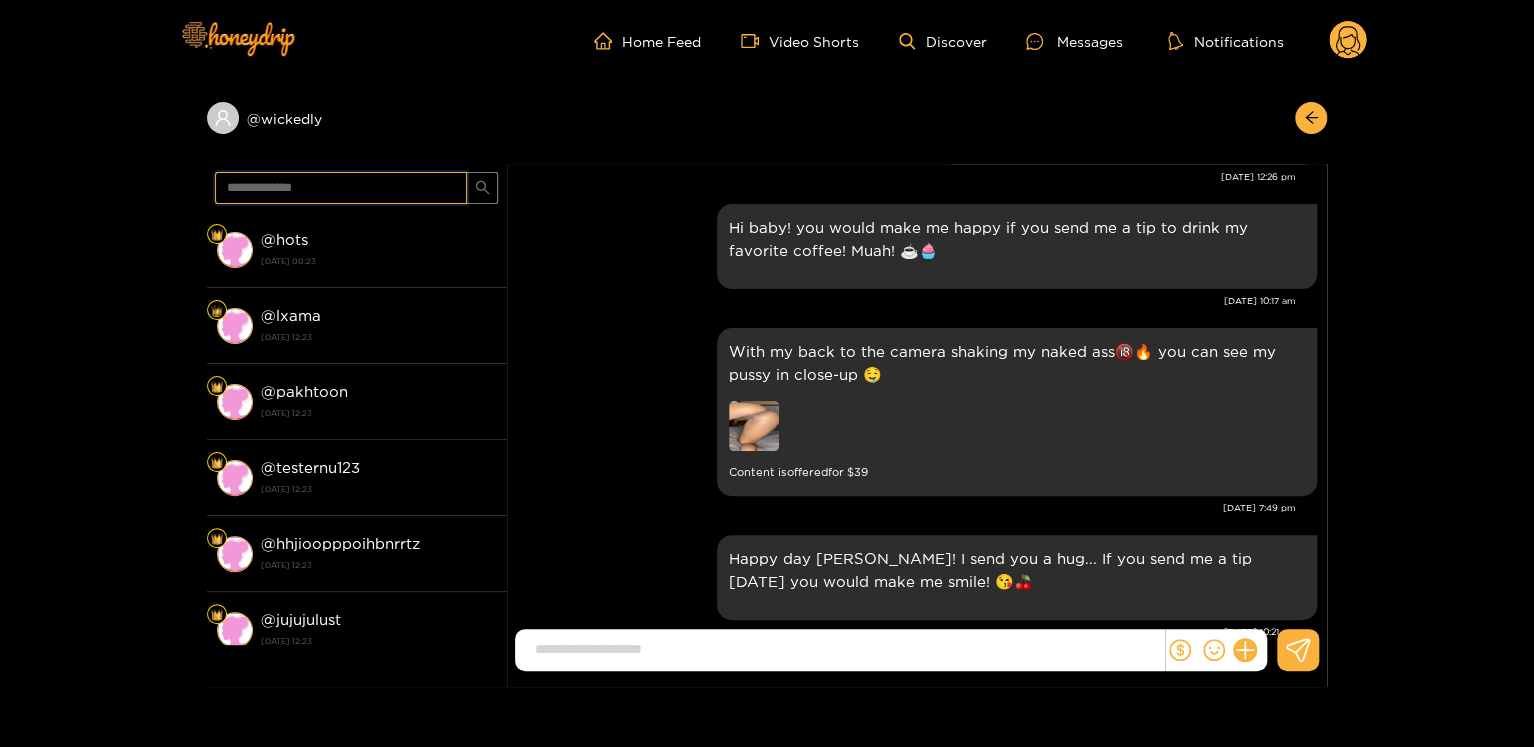 scroll, scrollTop: 0, scrollLeft: 0, axis: both 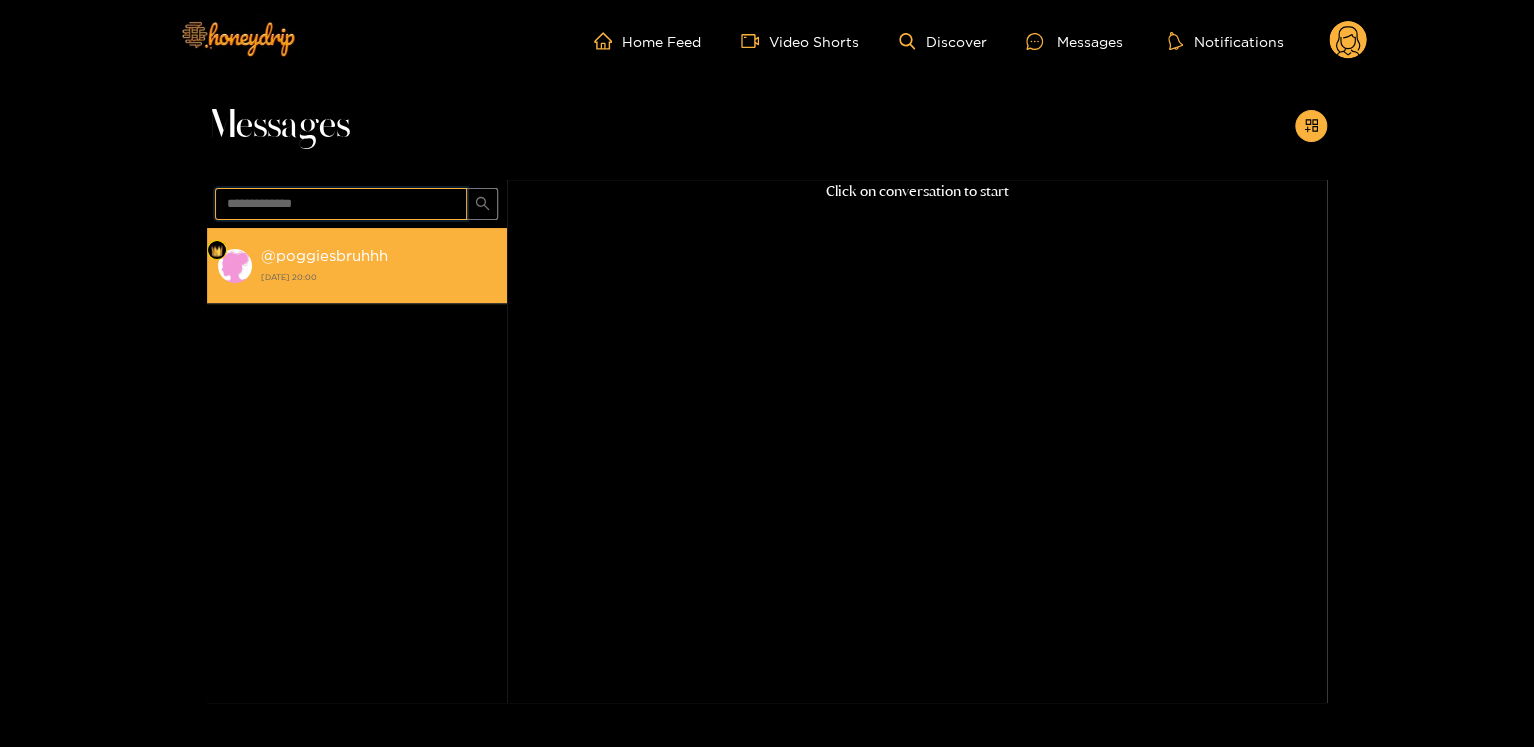 type on "**********" 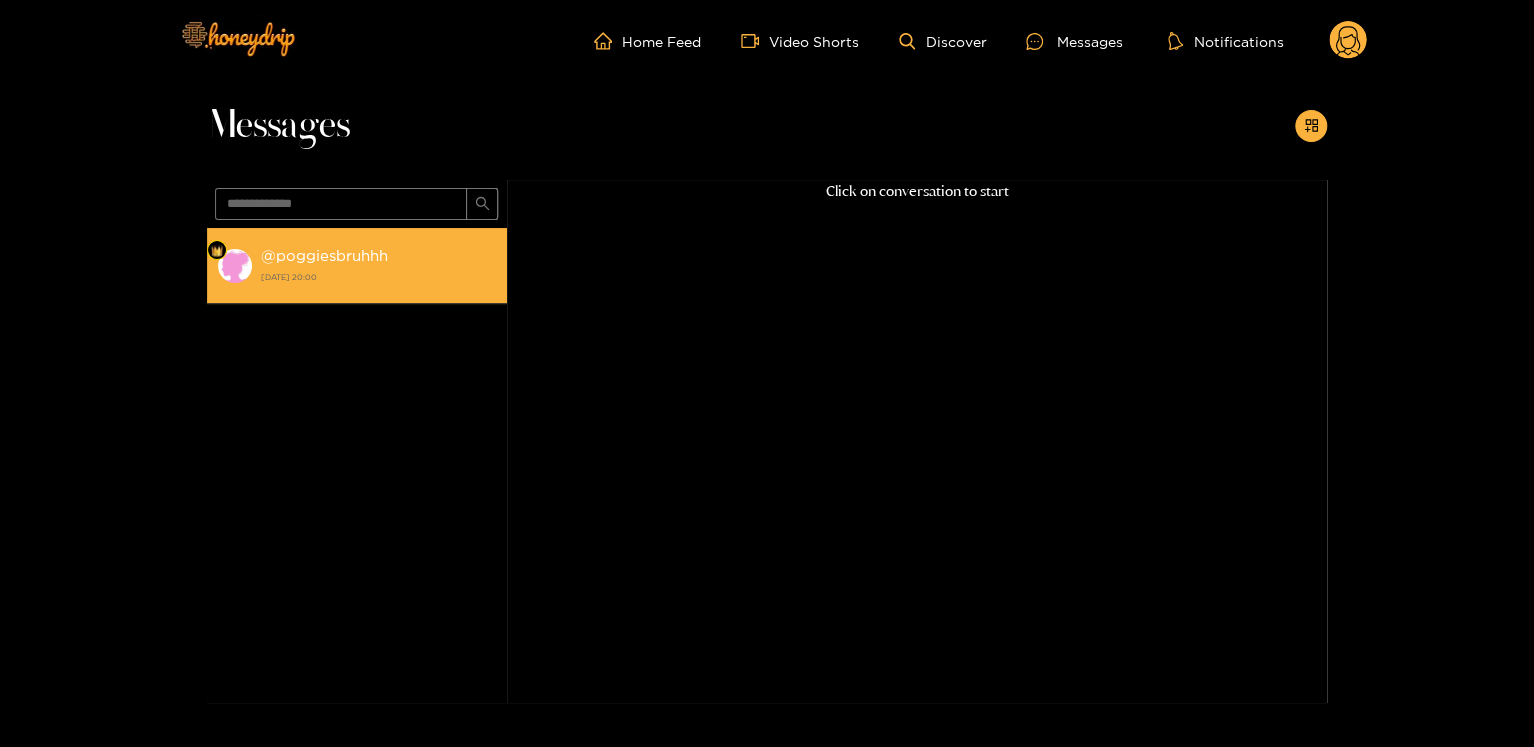 click on "@ poggiesbruhhh [DATE] 20:00" at bounding box center (379, 265) 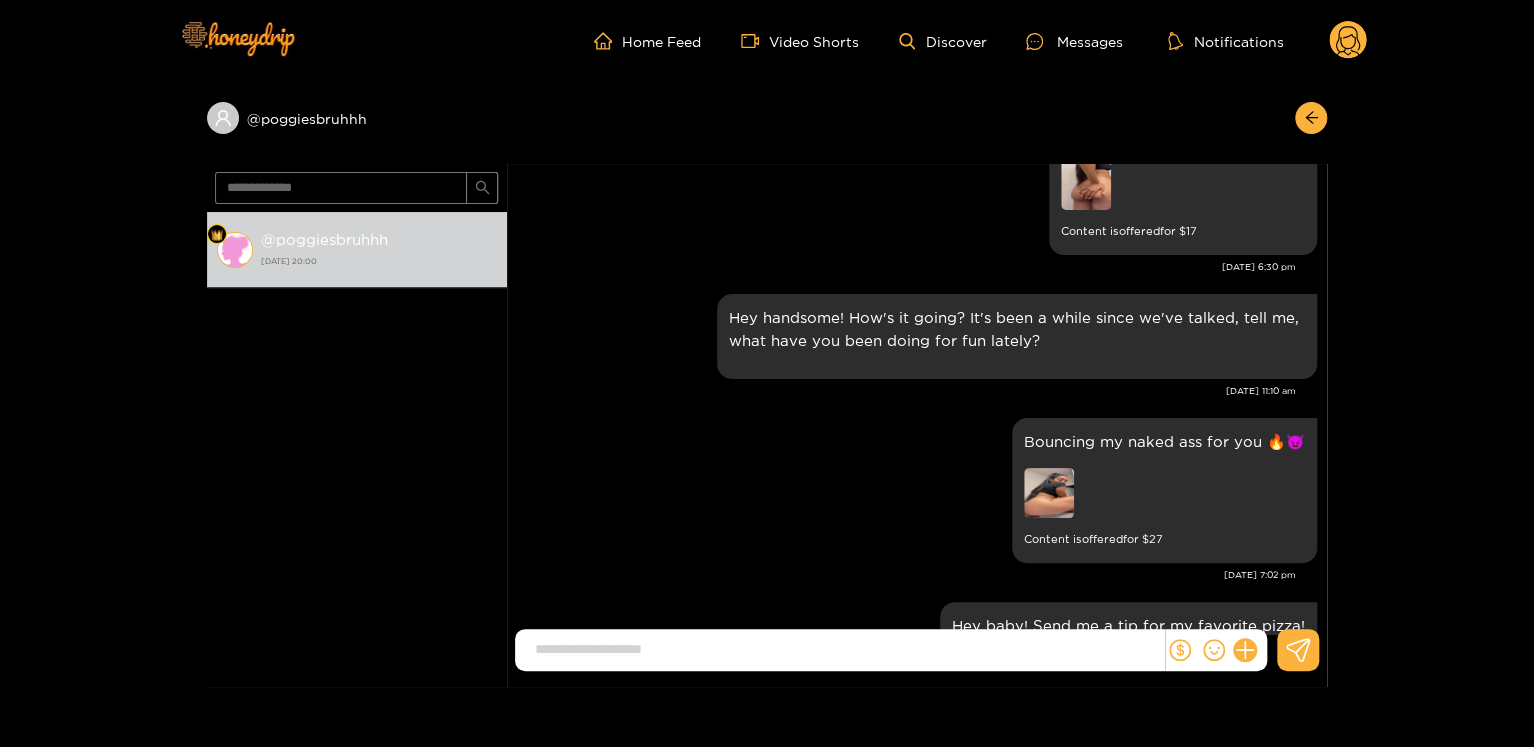 scroll, scrollTop: 1519, scrollLeft: 0, axis: vertical 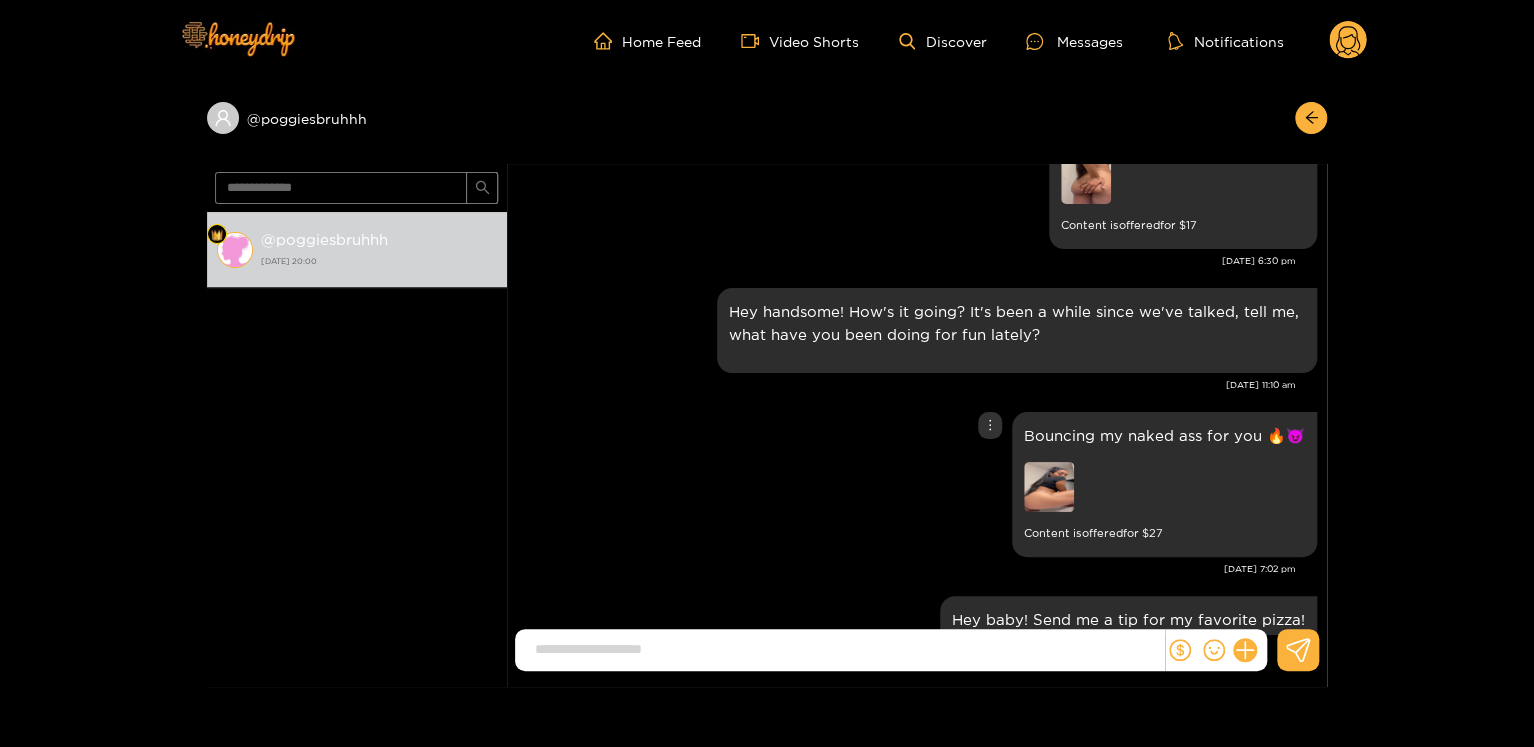 click at bounding box center [1049, 487] 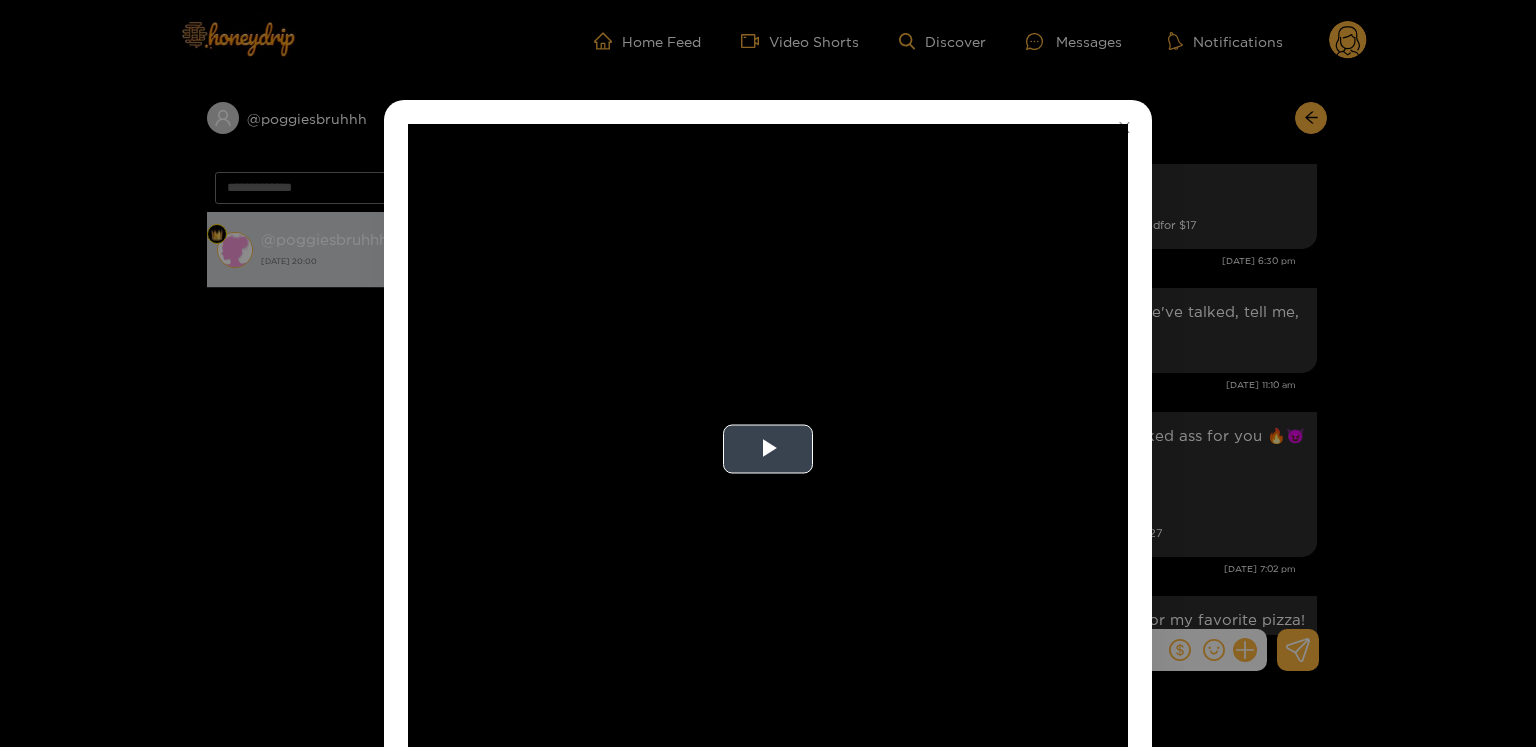 click at bounding box center (768, 449) 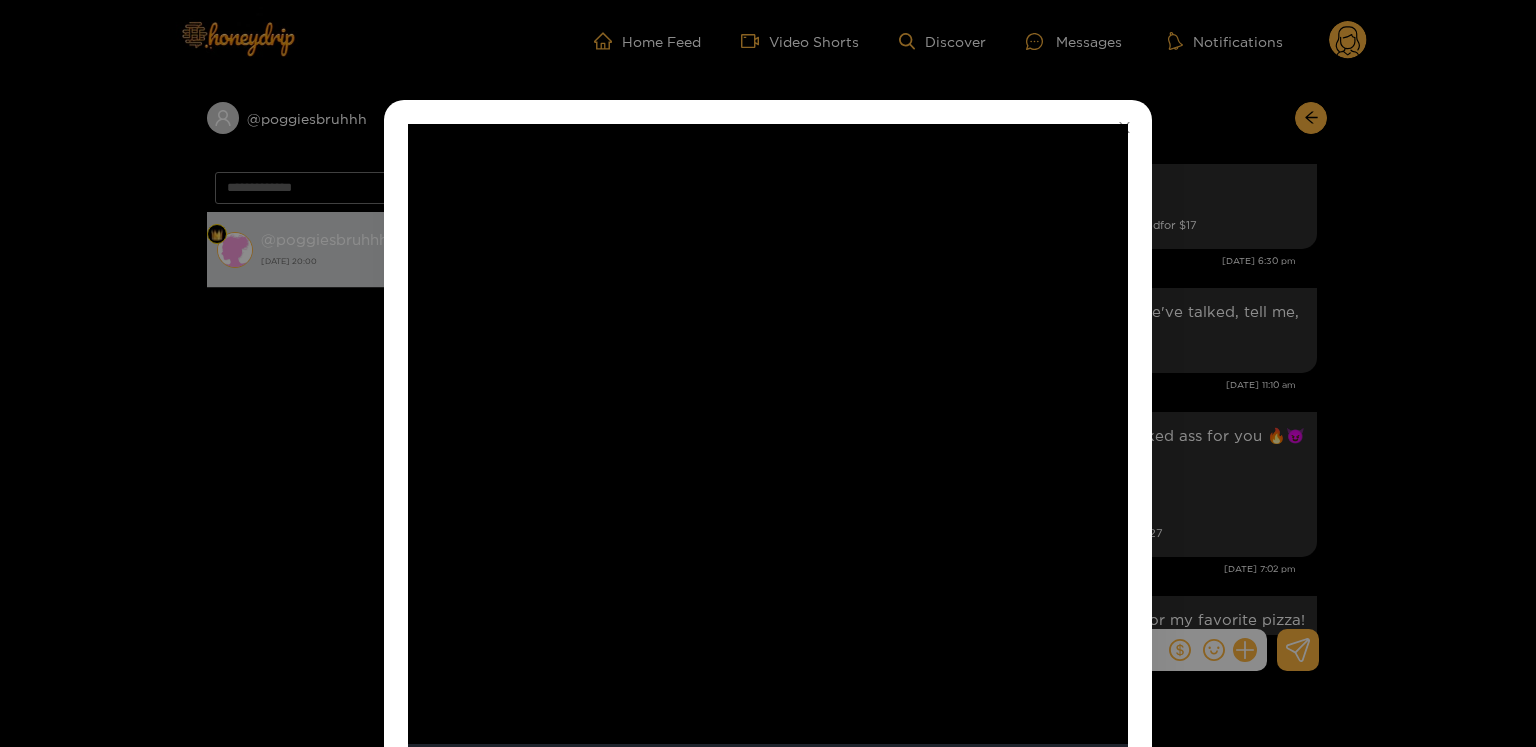 click at bounding box center [768, 449] 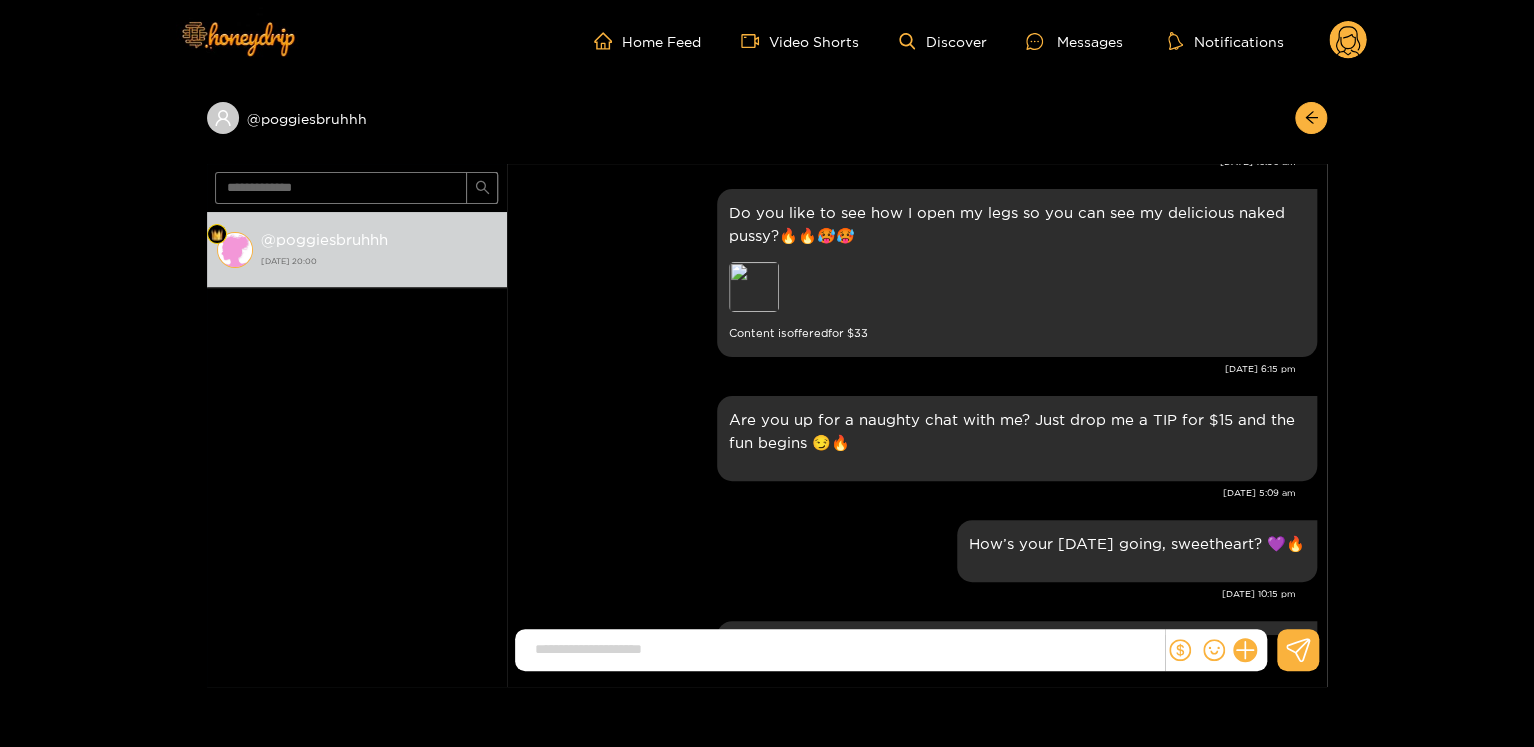 scroll, scrollTop: 0, scrollLeft: 0, axis: both 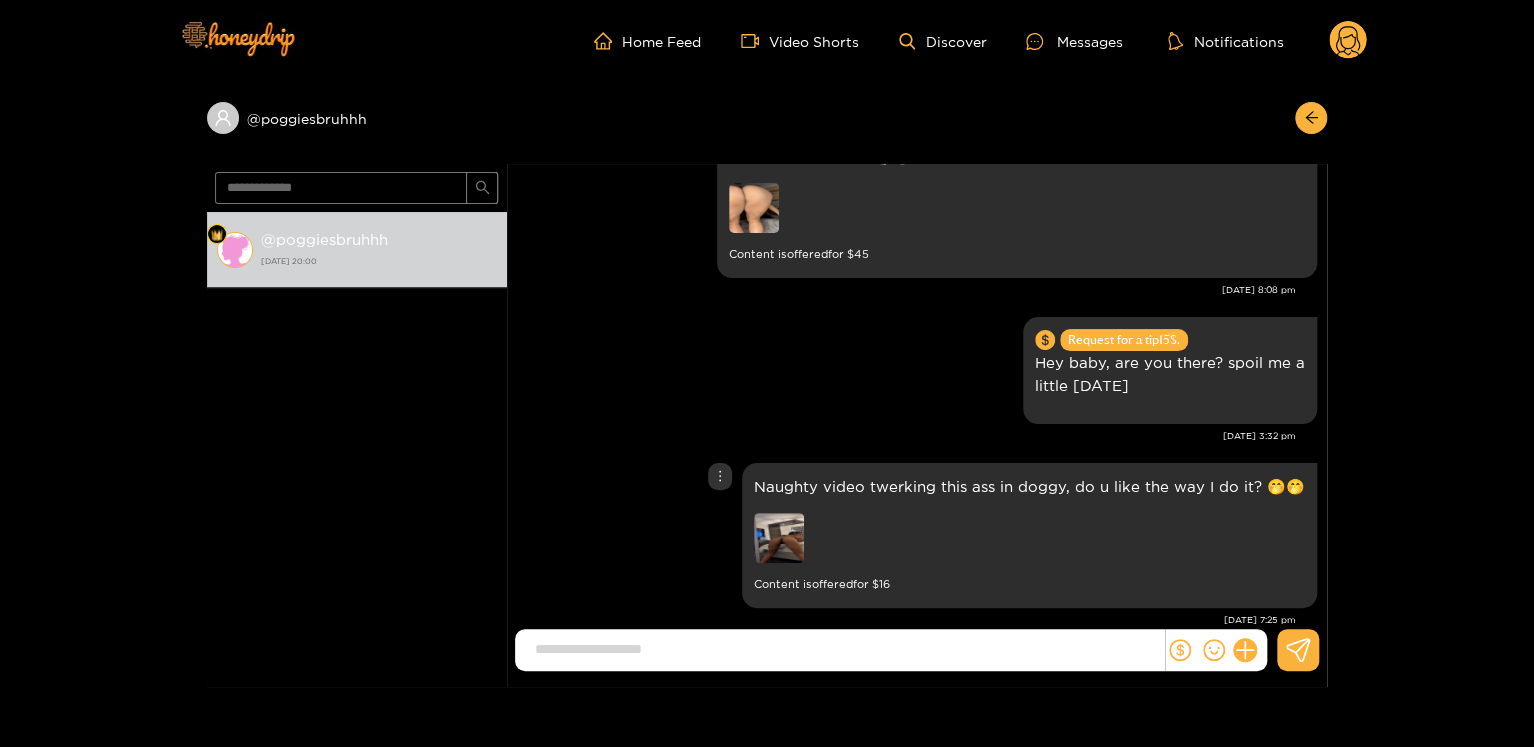 click at bounding box center (779, 538) 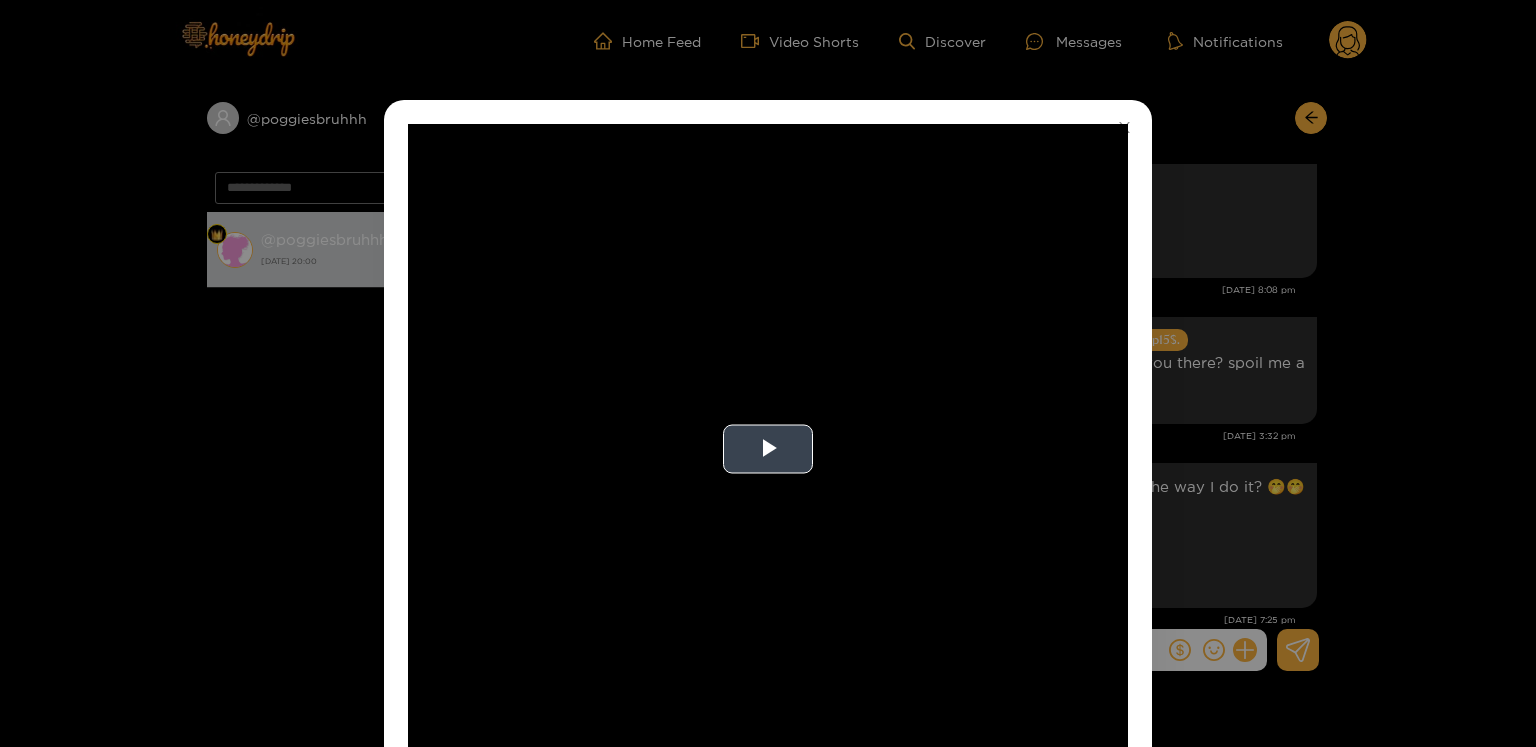 click at bounding box center [768, 449] 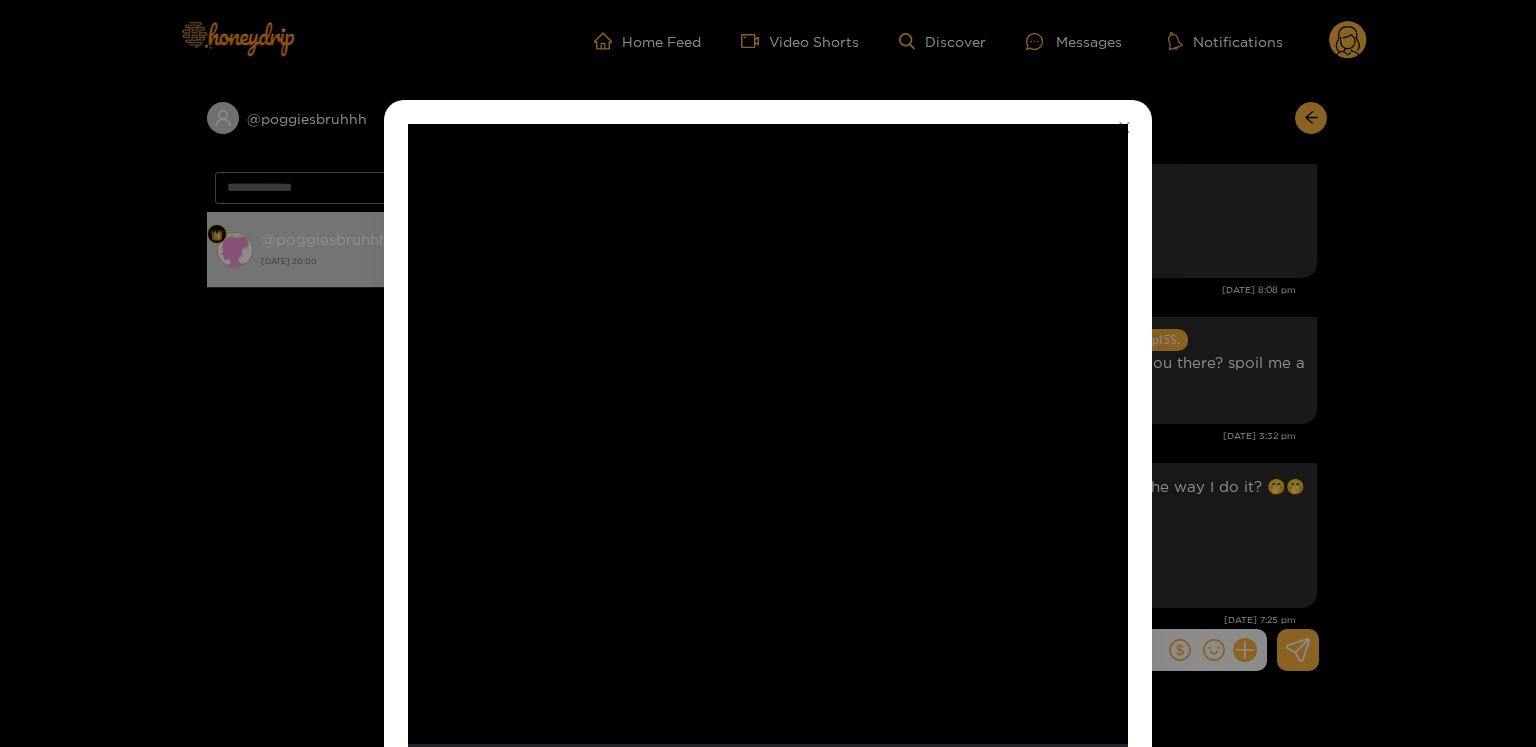click at bounding box center [768, 449] 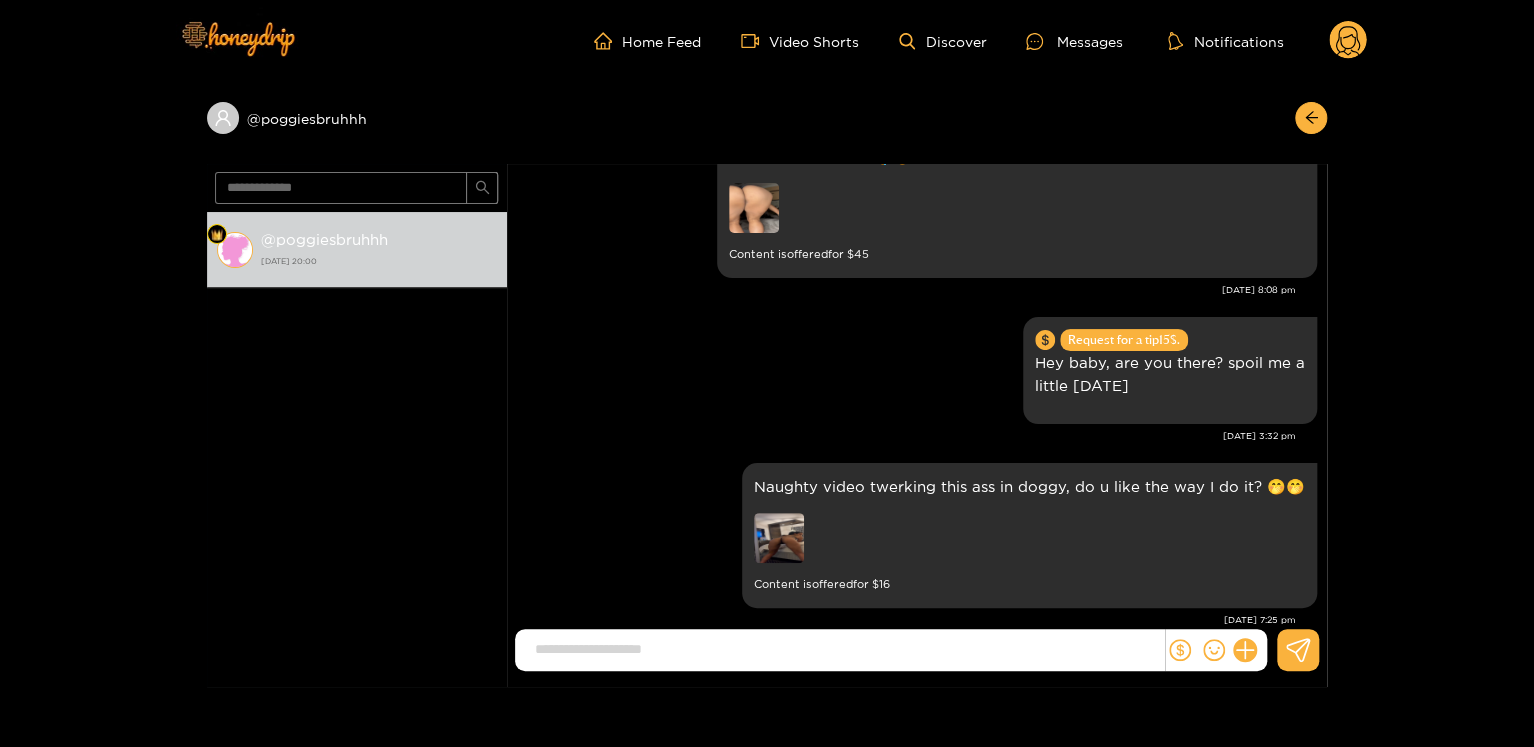 click on "Naughty video twerking this ass in doggy, do u like the way I do it? 🤭🤭 Content is  offered  for $ 16 [DATE] 7:25 pm" at bounding box center (917, 550) 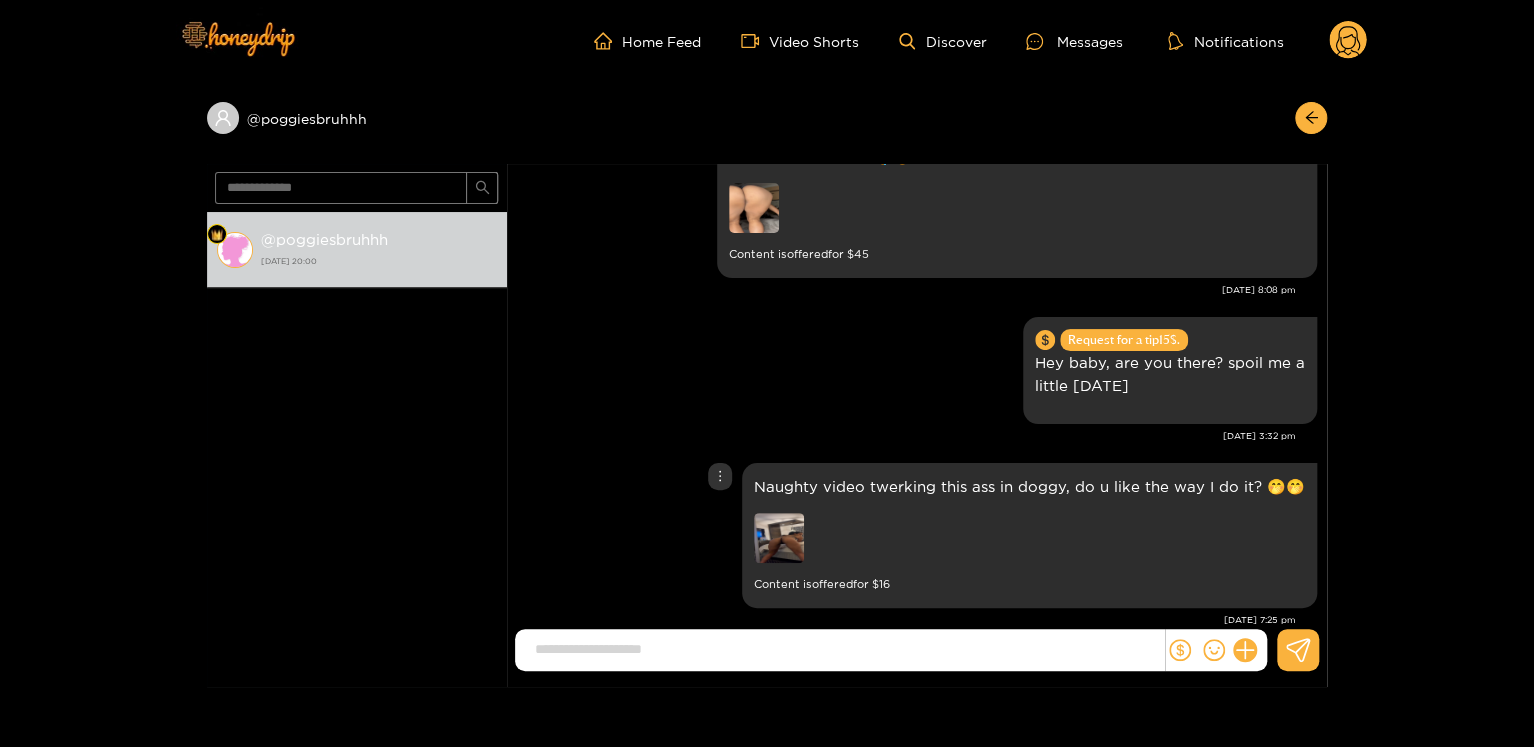 click on "Naughty video twerking this ass in doggy, do u like the way I do it? 🤭🤭 Content is  offered  for $ 16" at bounding box center (917, 535) 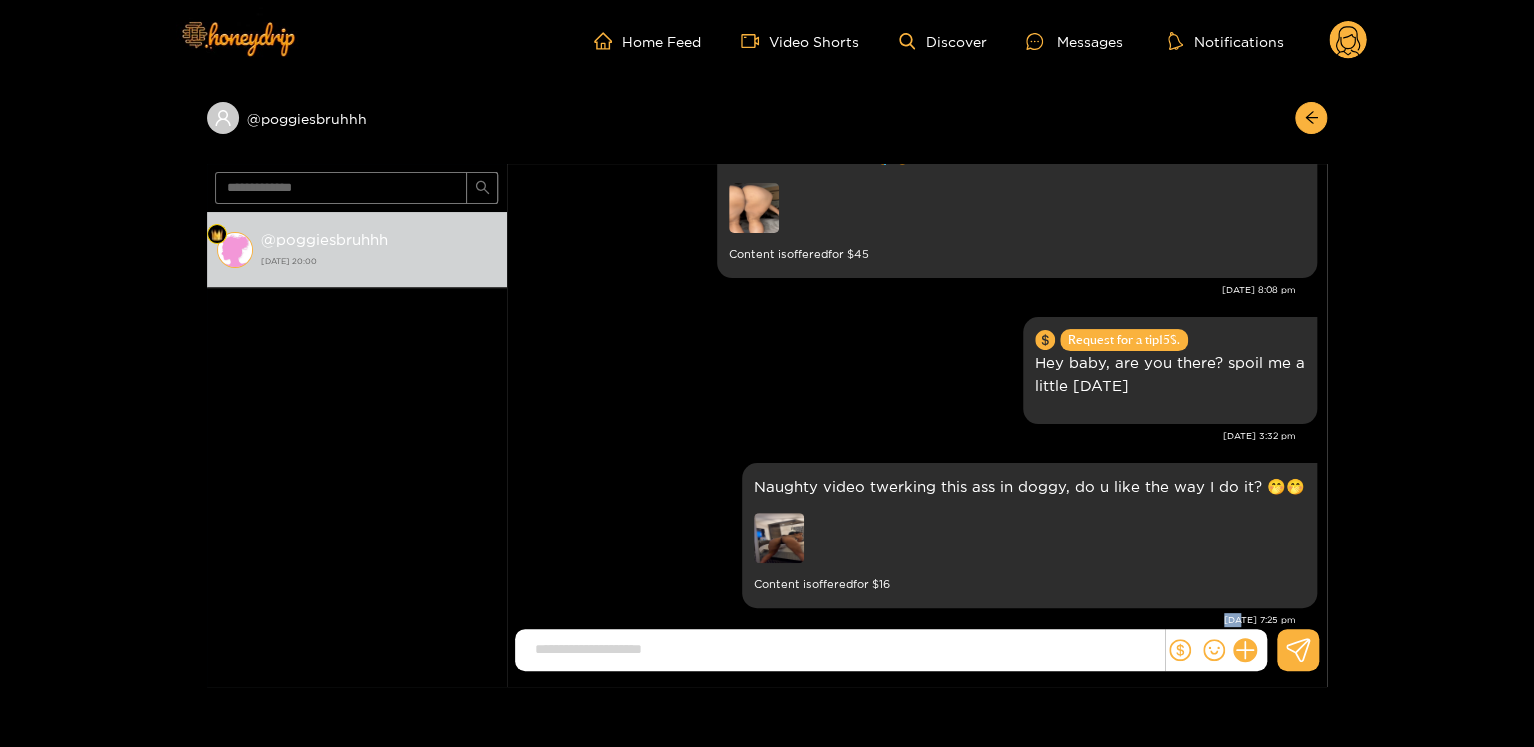 click on "[DATE] 7:25 pm" at bounding box center [906, 620] 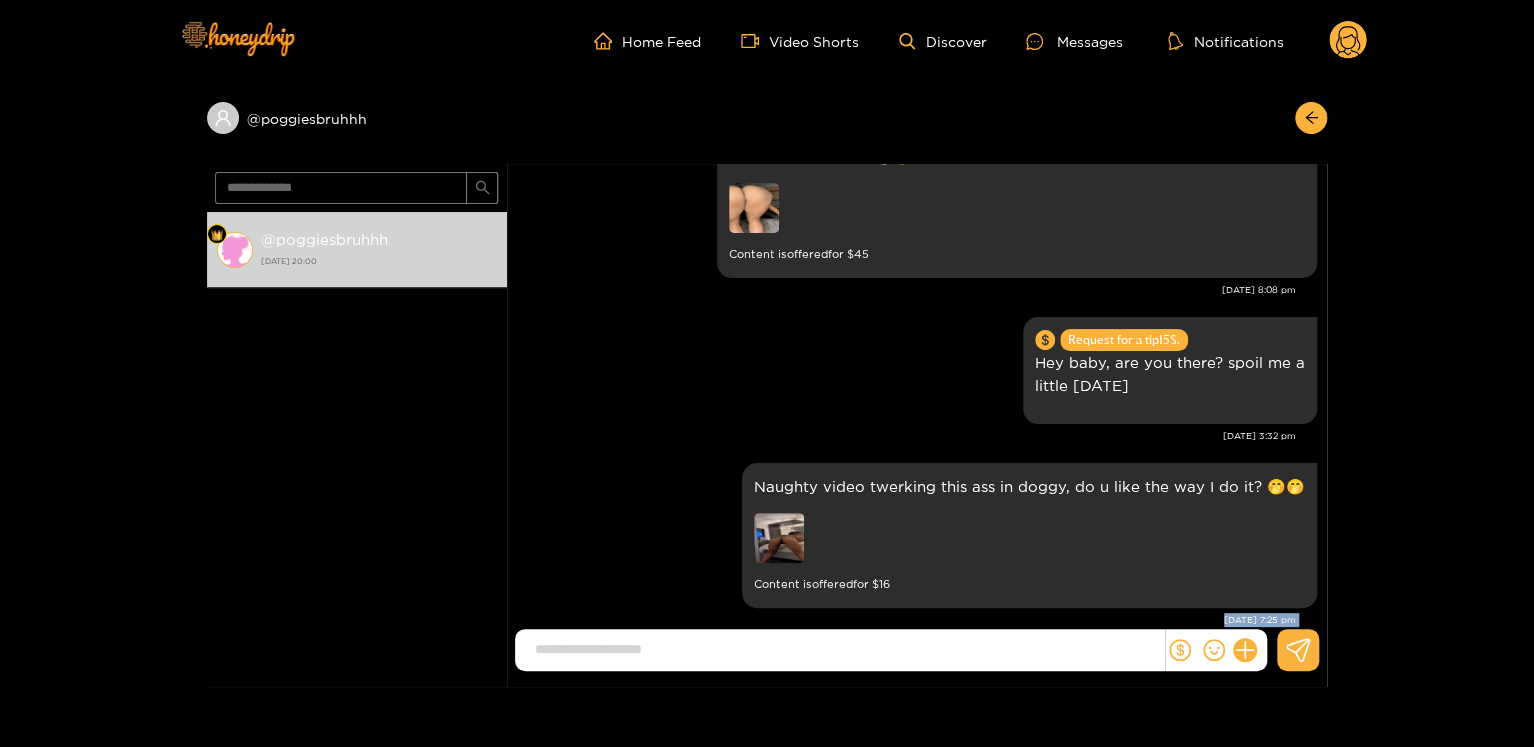 click on "[DATE] 7:25 pm" at bounding box center (906, 620) 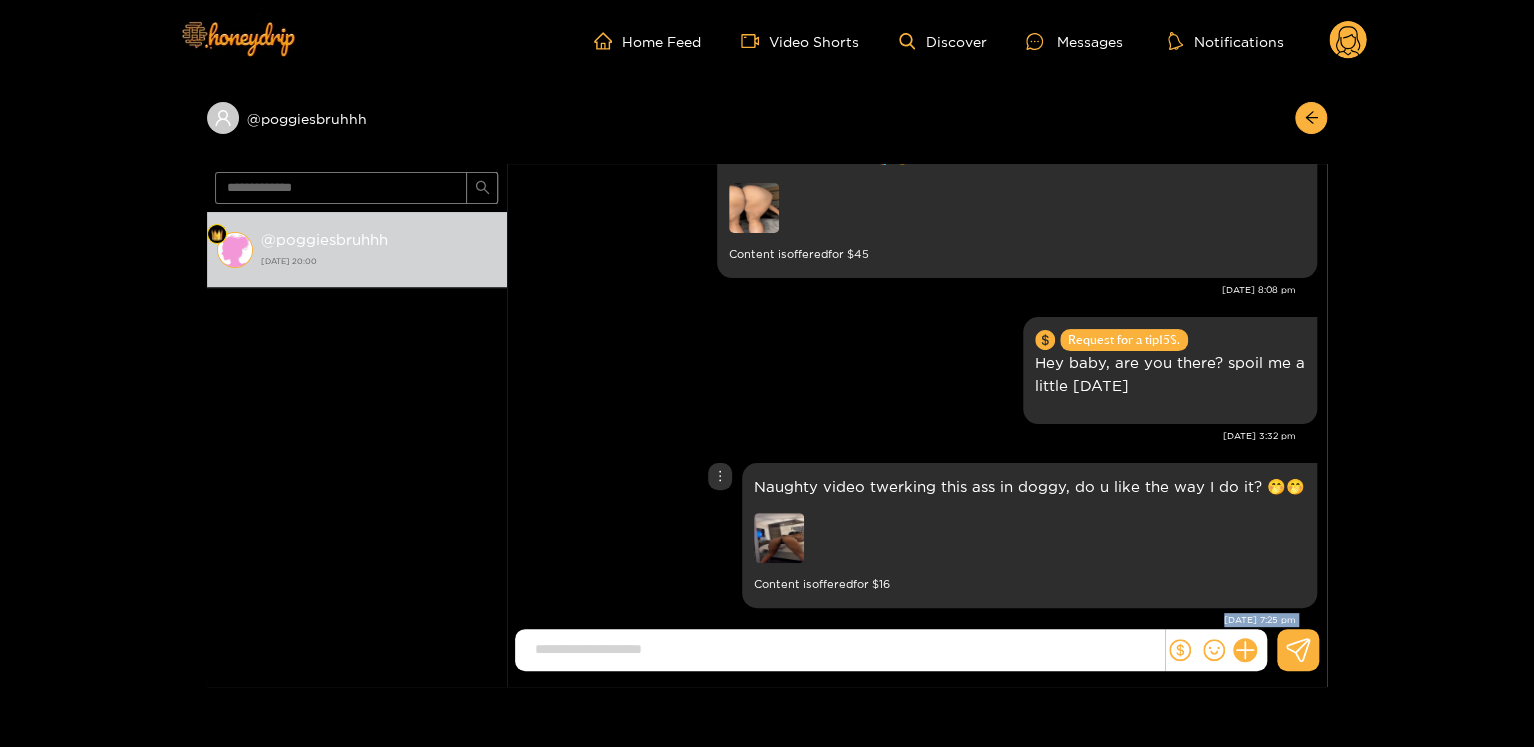 copy on "[DATE] 7:25 pm" 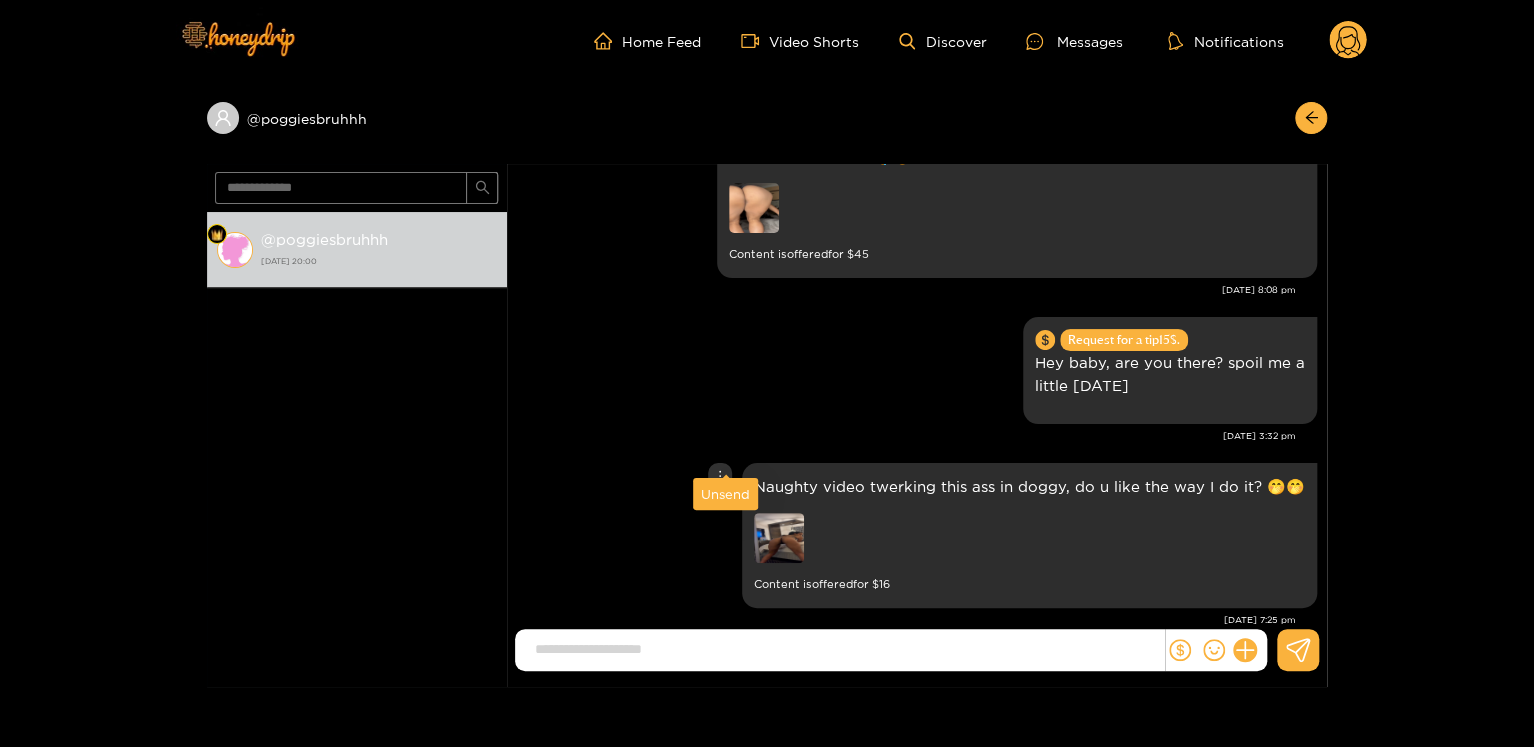 click 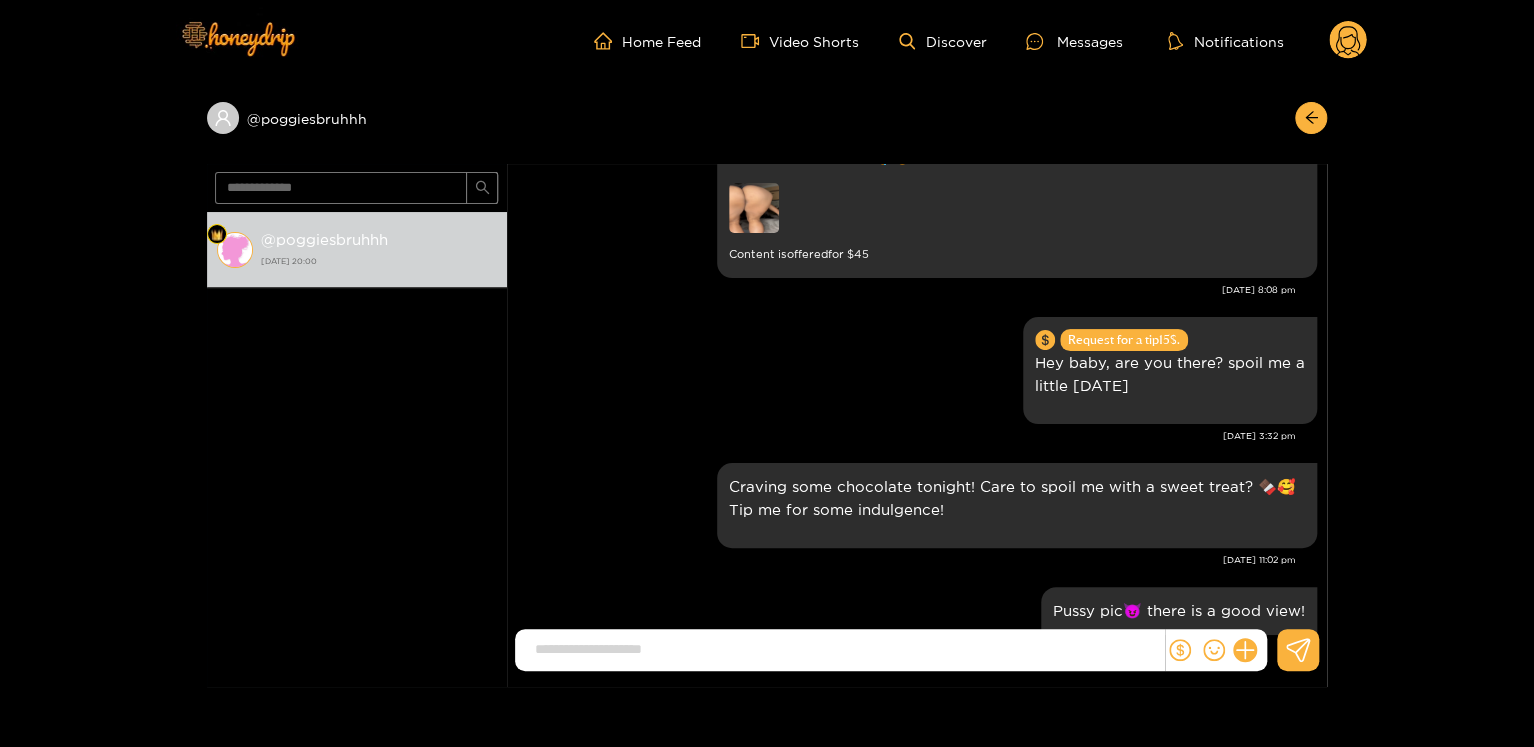 click at bounding box center [844, 649] 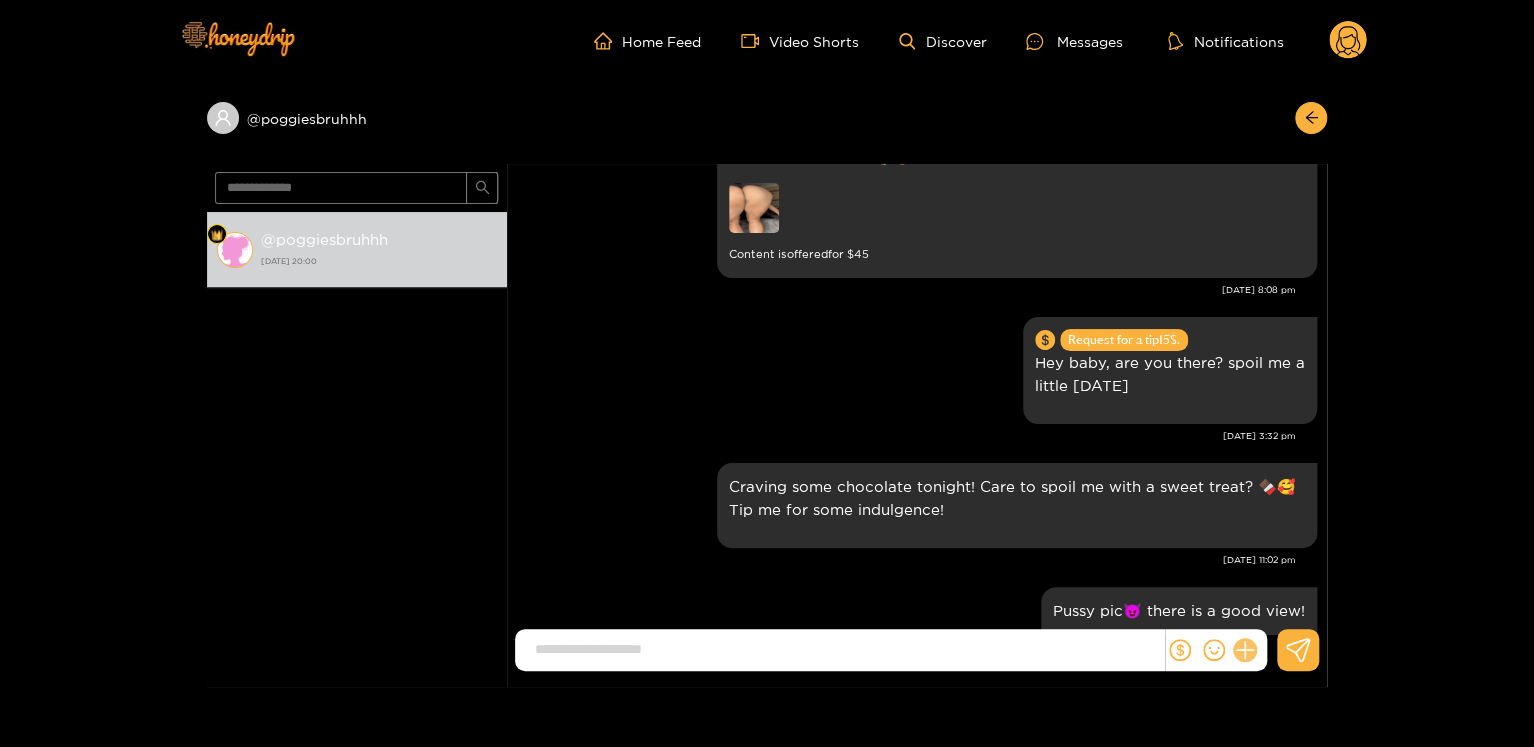 click 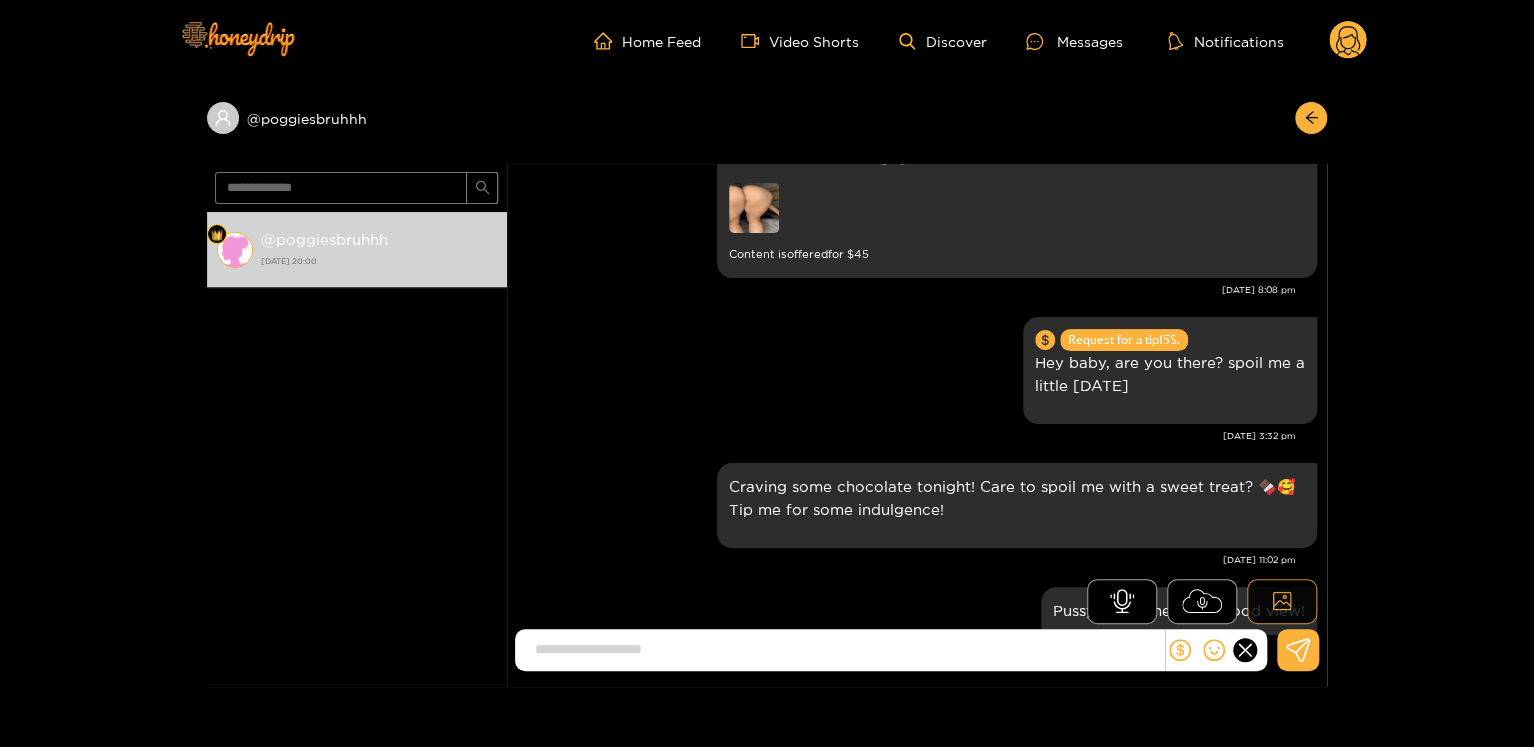 click 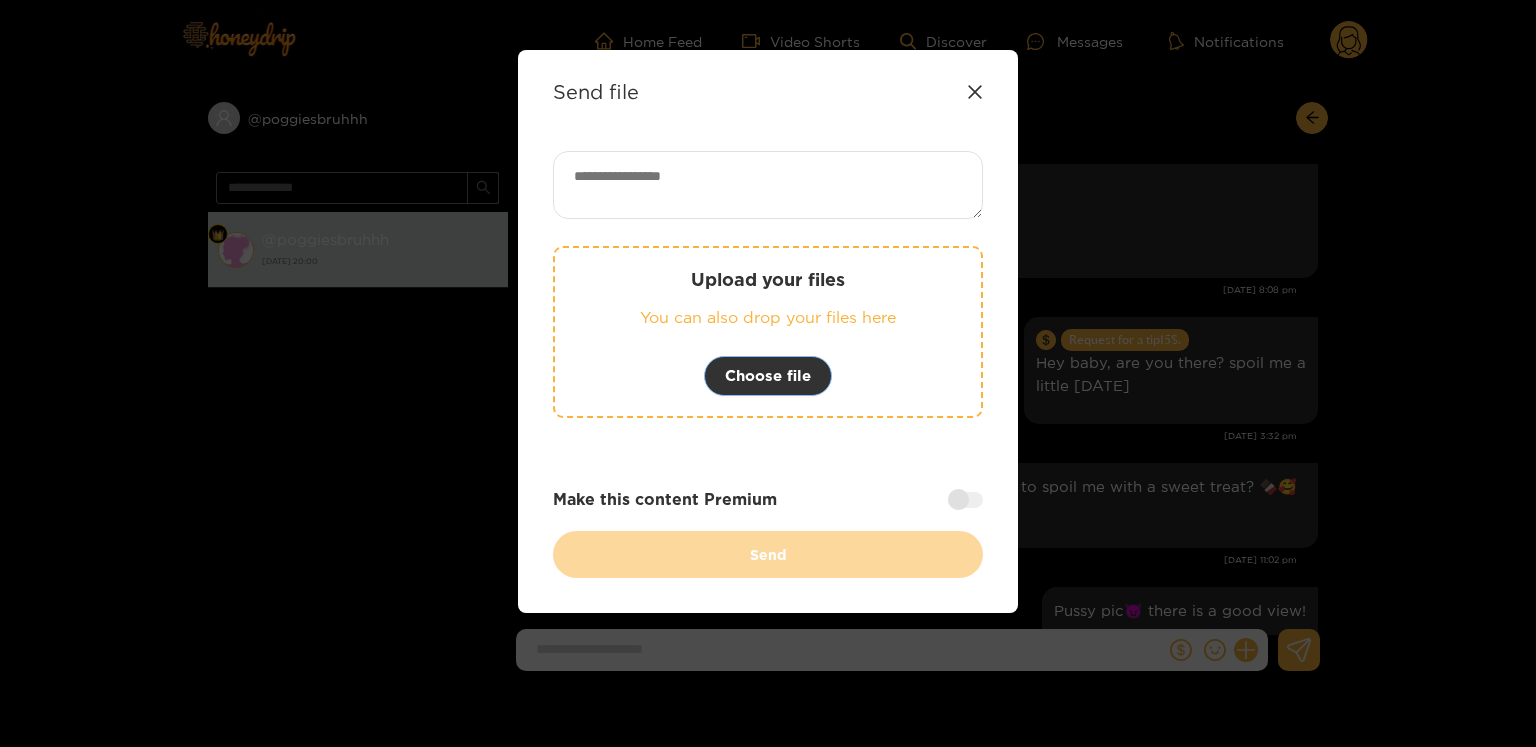 click on "Choose file" at bounding box center (768, 376) 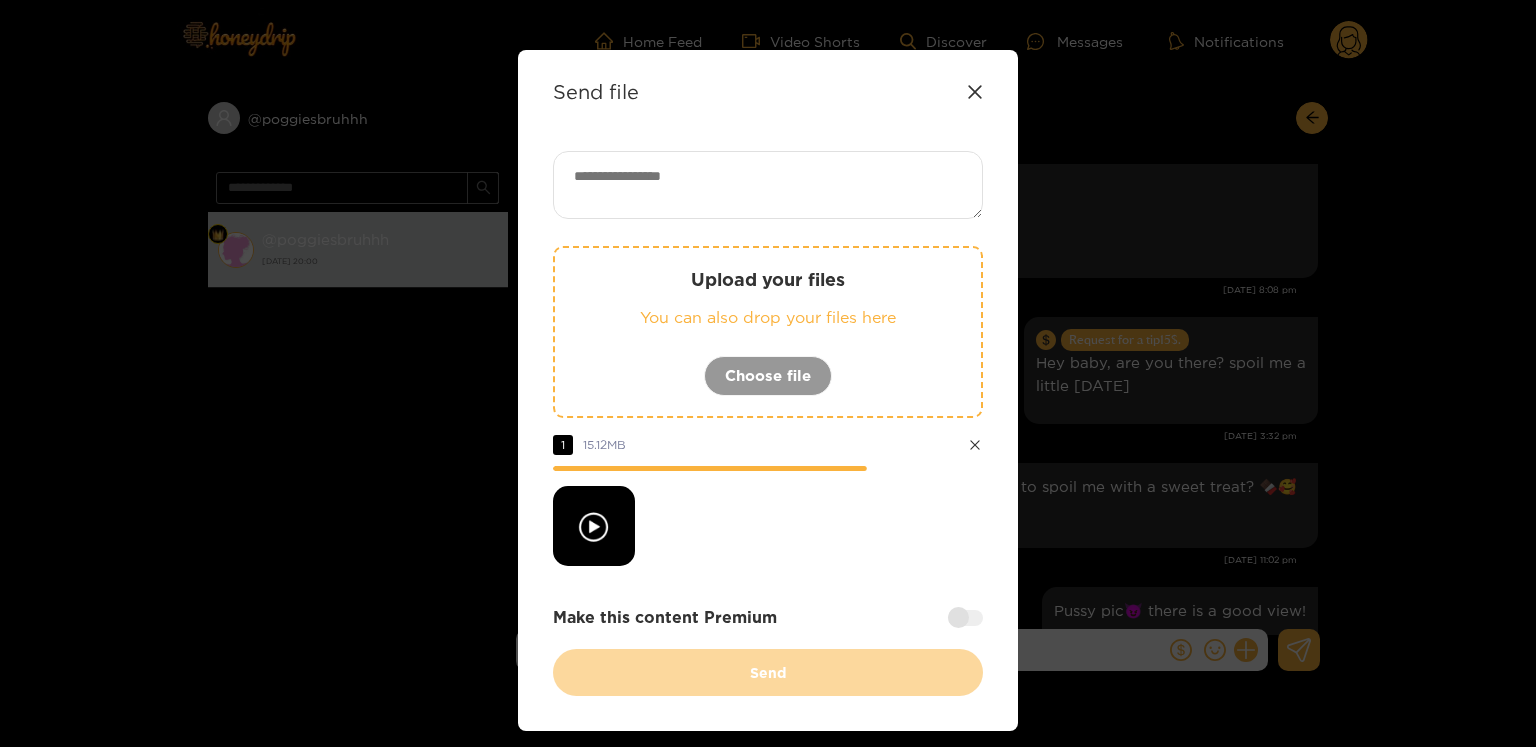 click at bounding box center (965, 618) 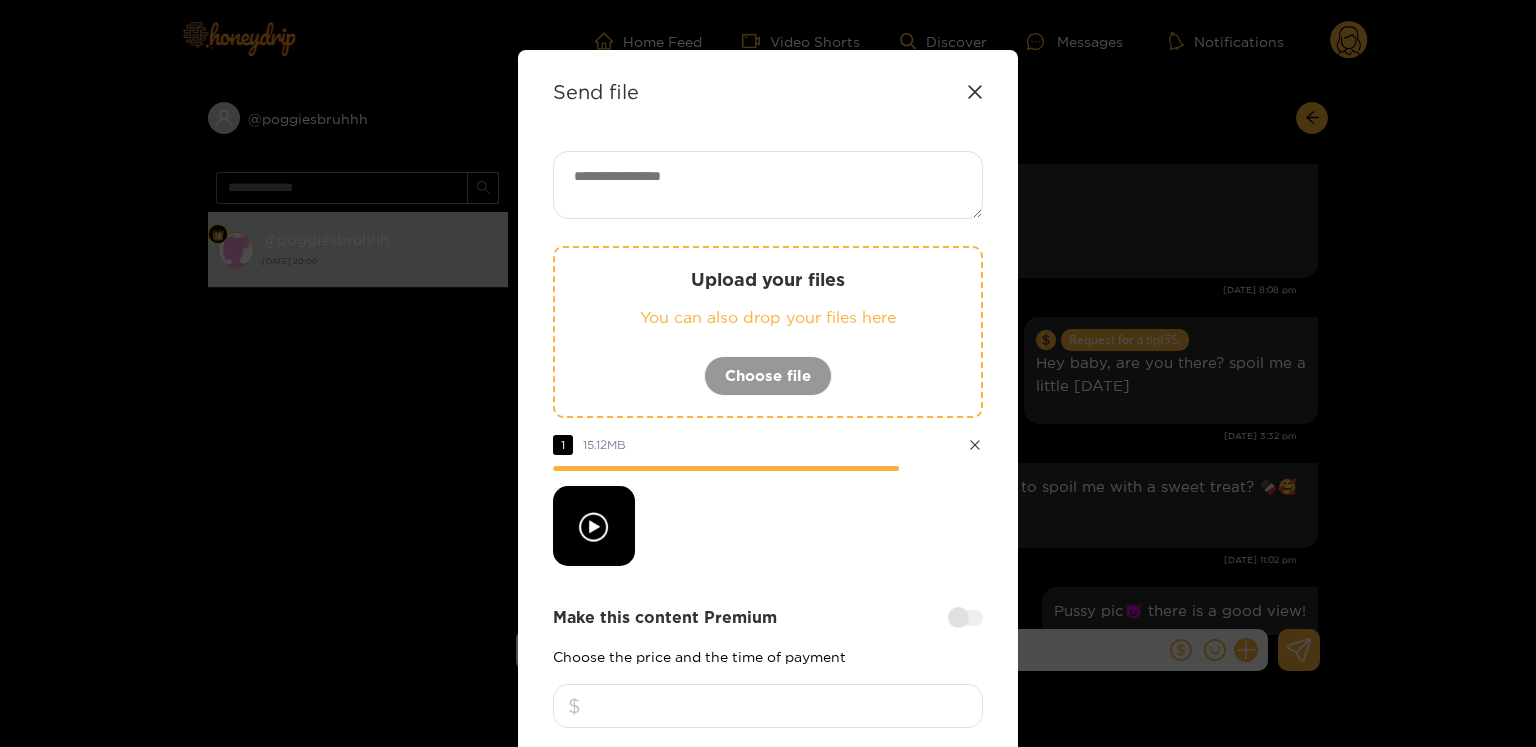 click at bounding box center (768, 706) 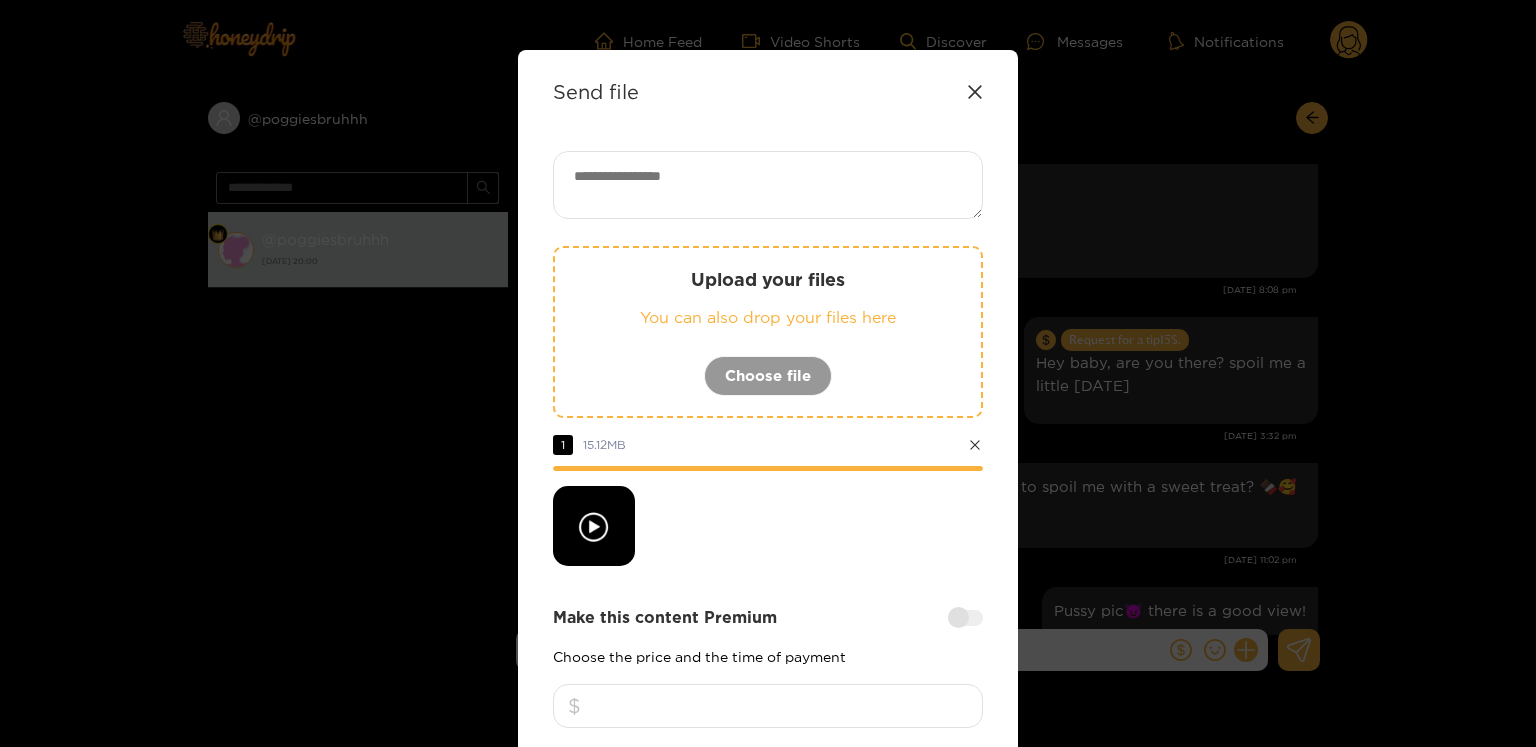 type on "**" 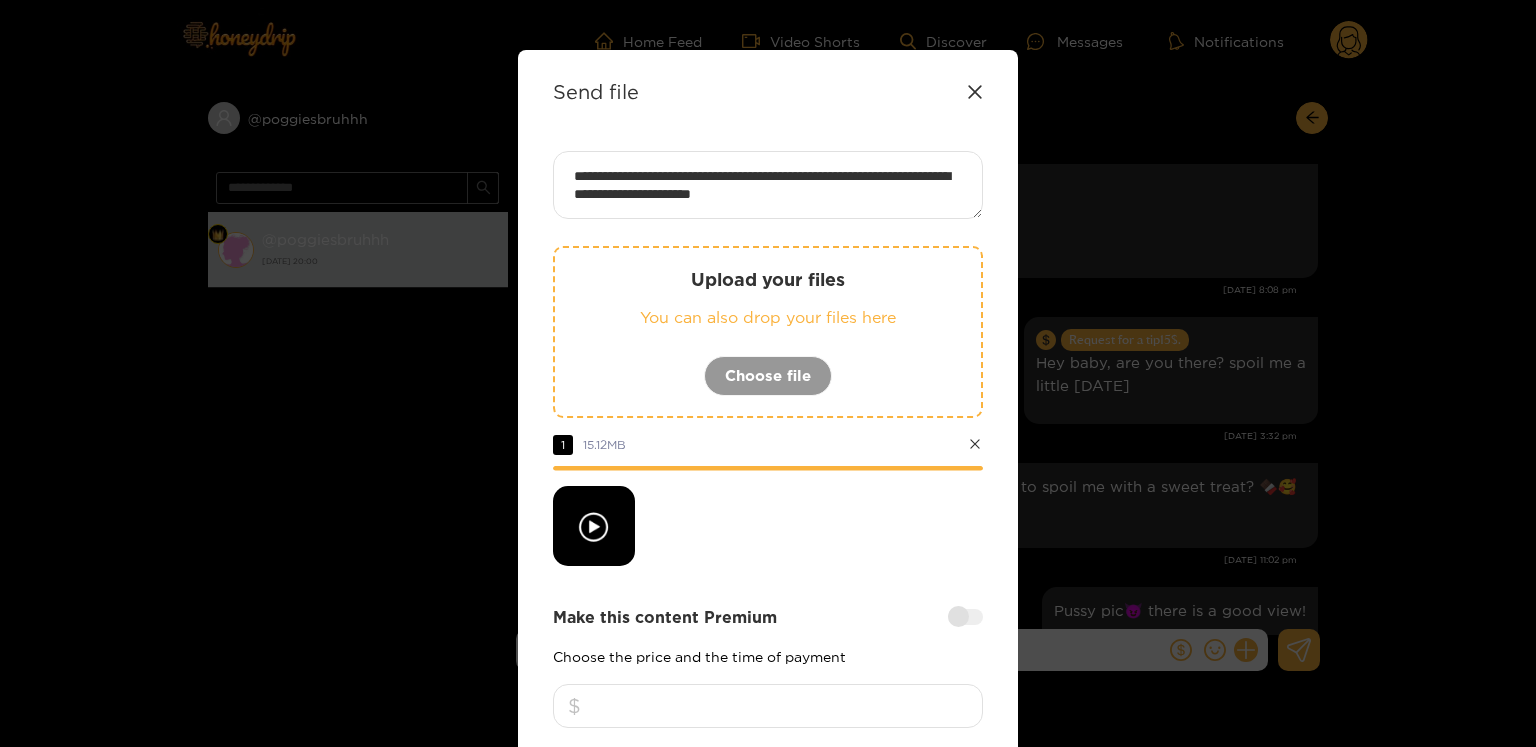 click on "**********" at bounding box center [768, 185] 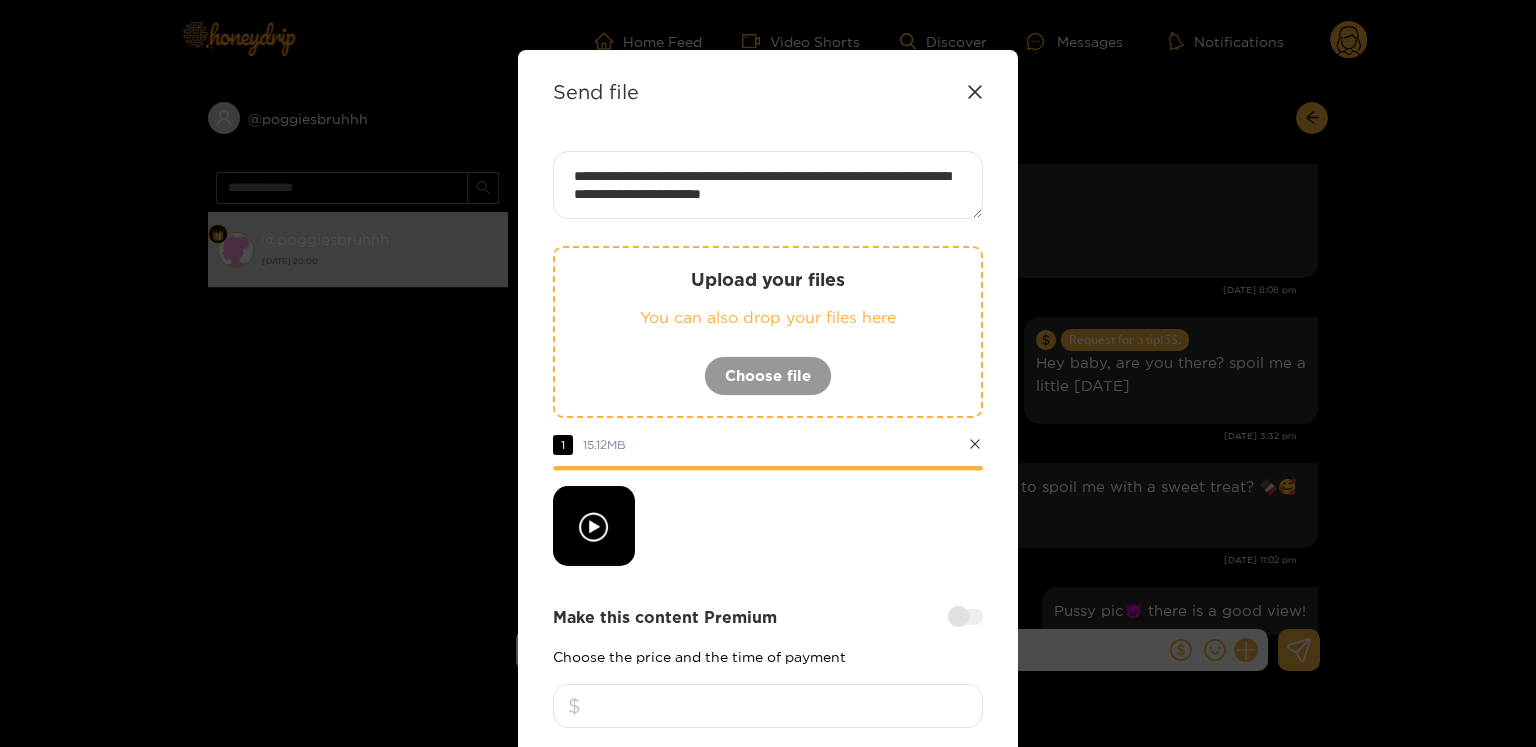 click on "**********" at bounding box center (768, 185) 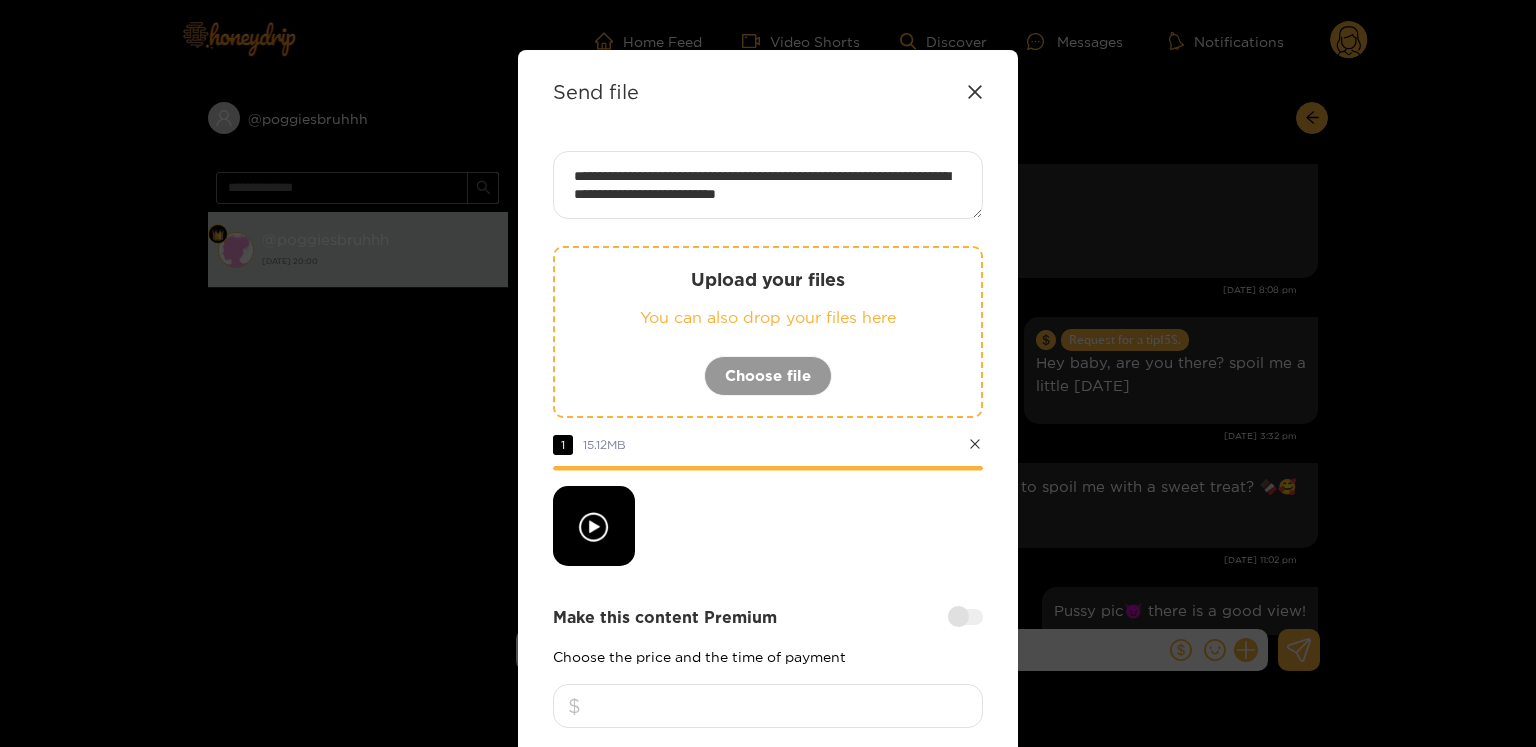 paste on "*****" 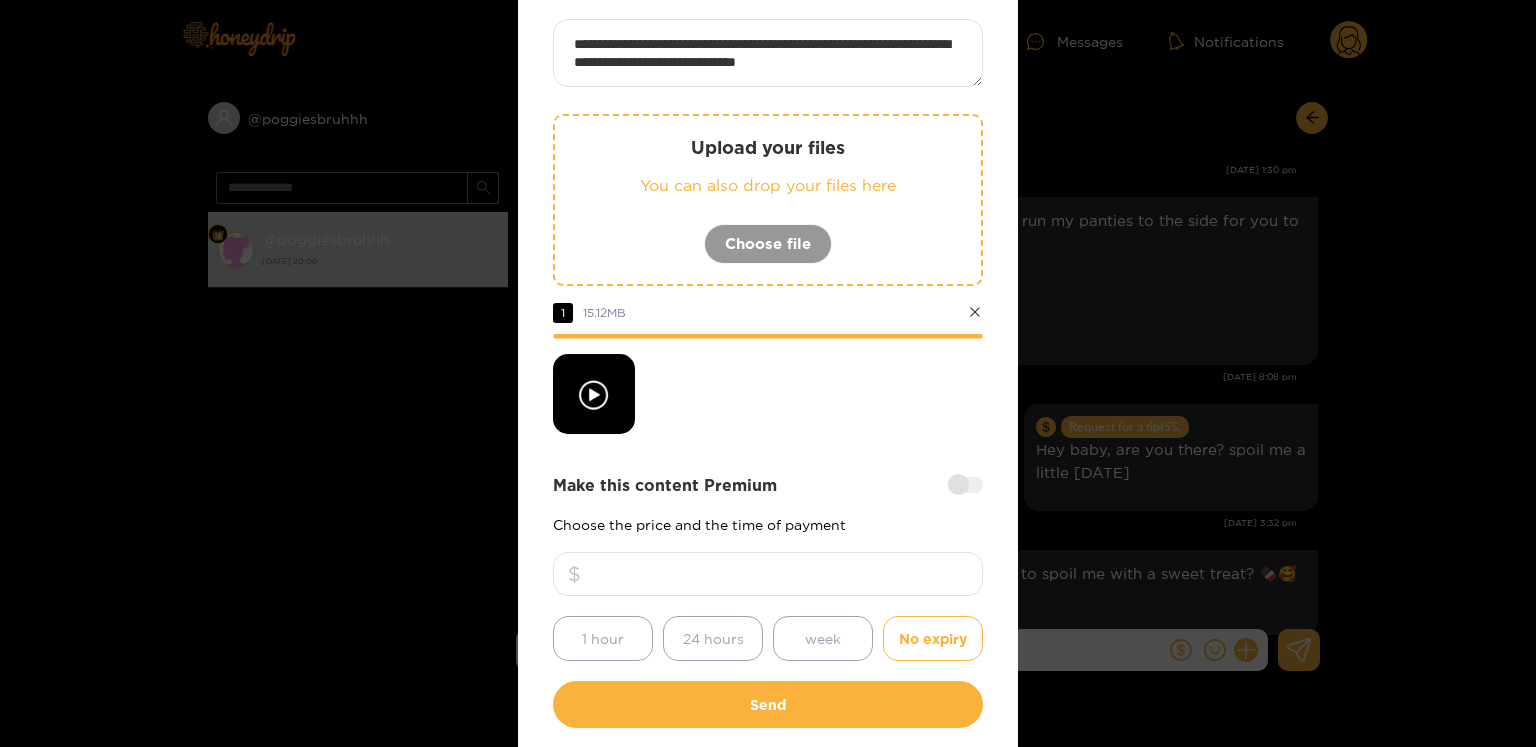 scroll, scrollTop: 0, scrollLeft: 0, axis: both 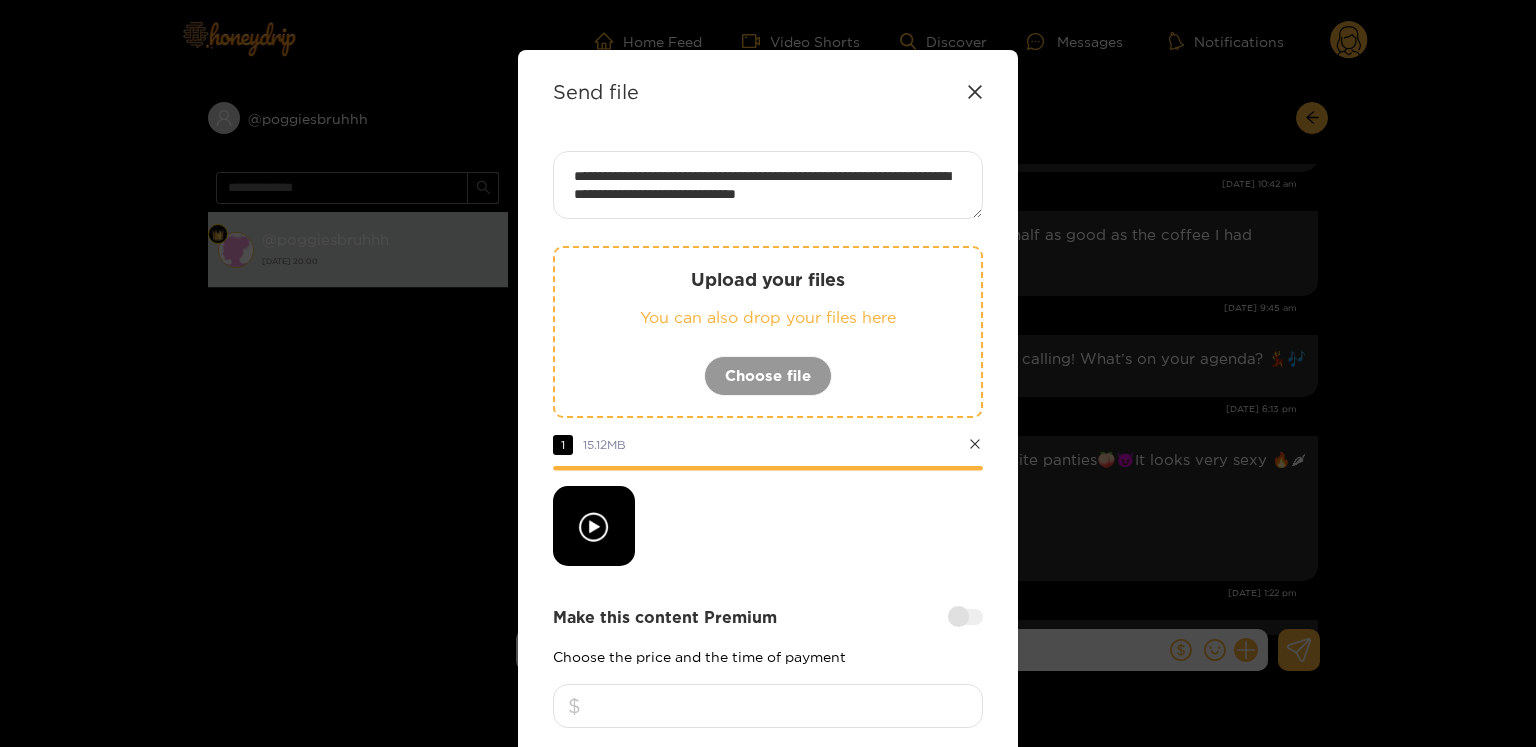 paste on "**" 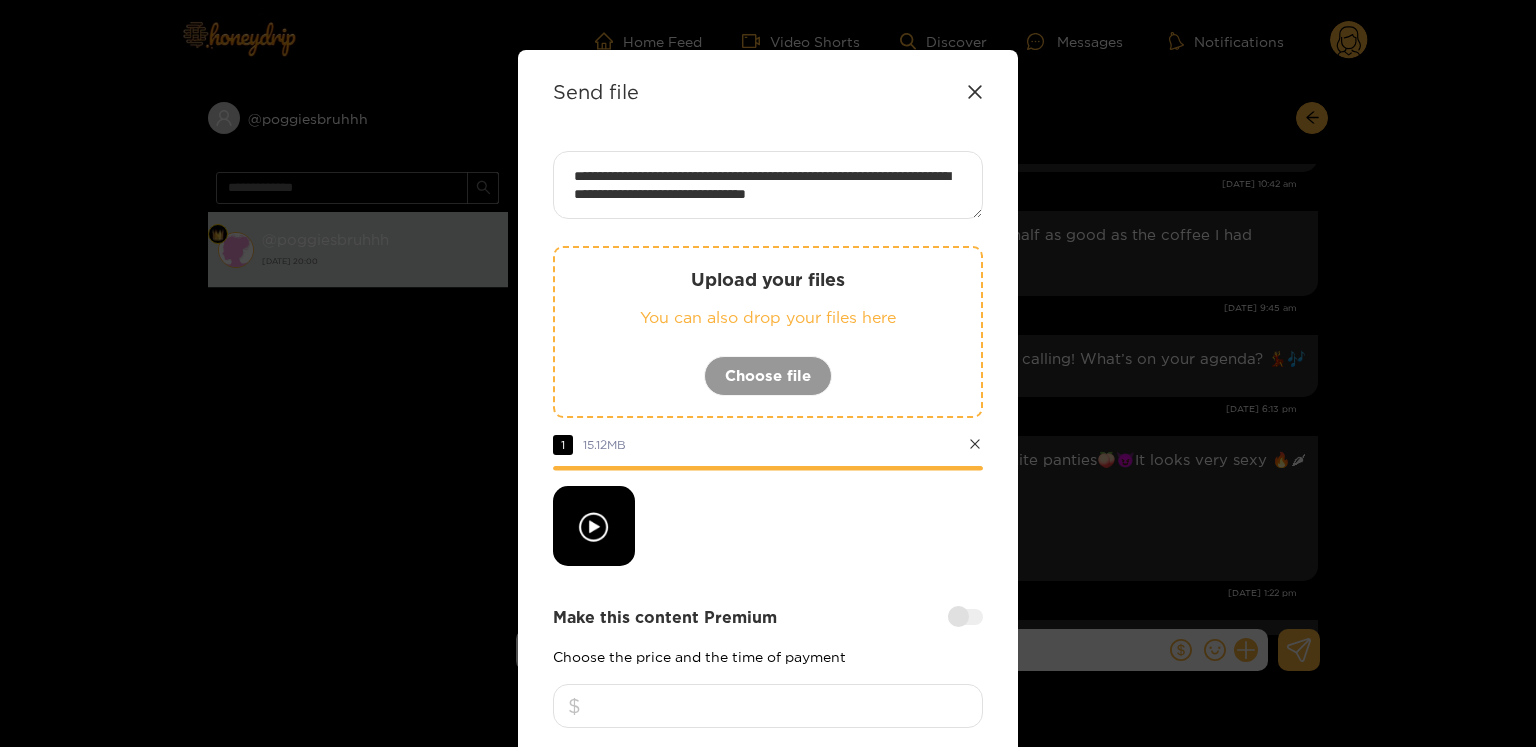 scroll, scrollTop: 1, scrollLeft: 0, axis: vertical 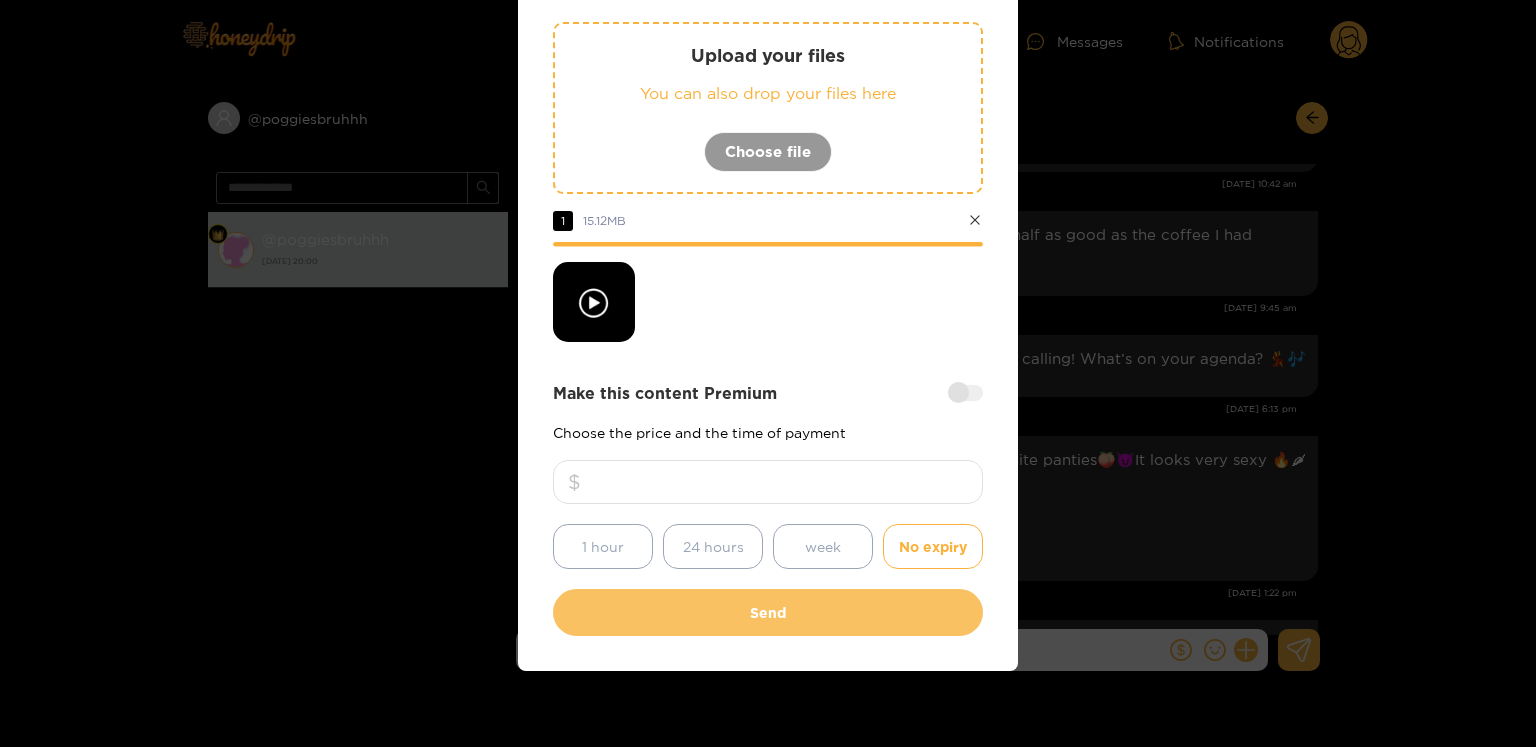 type on "**********" 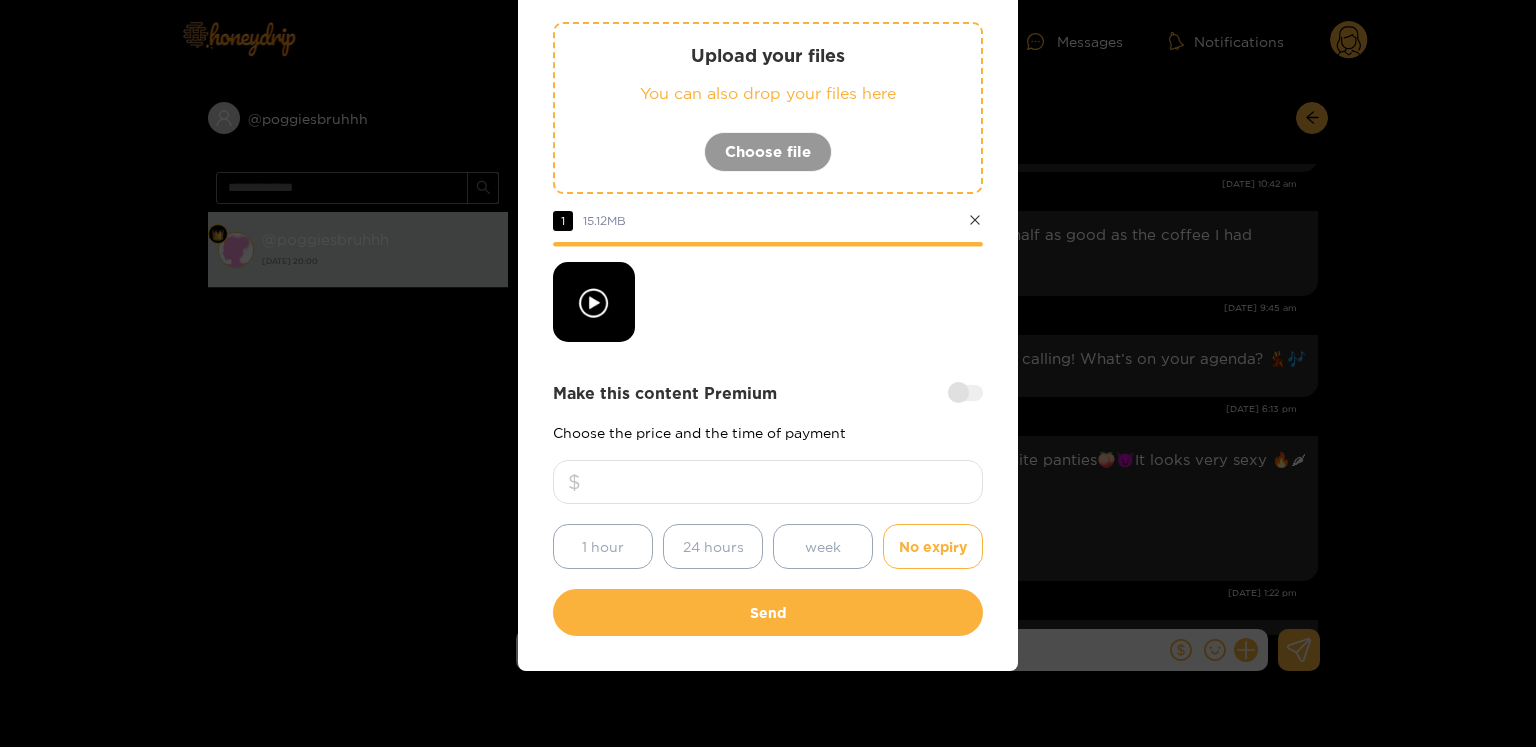 type 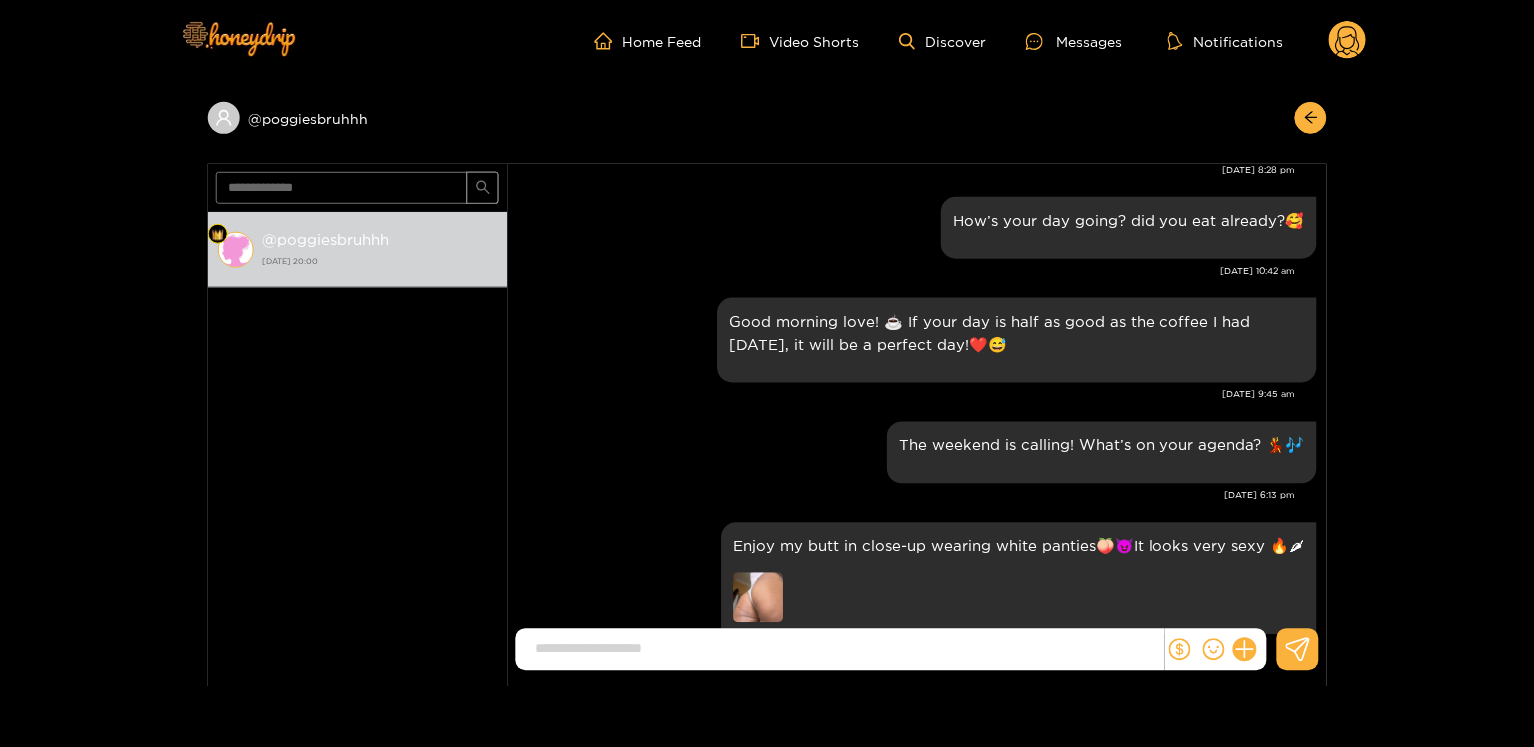 scroll, scrollTop: 0, scrollLeft: 0, axis: both 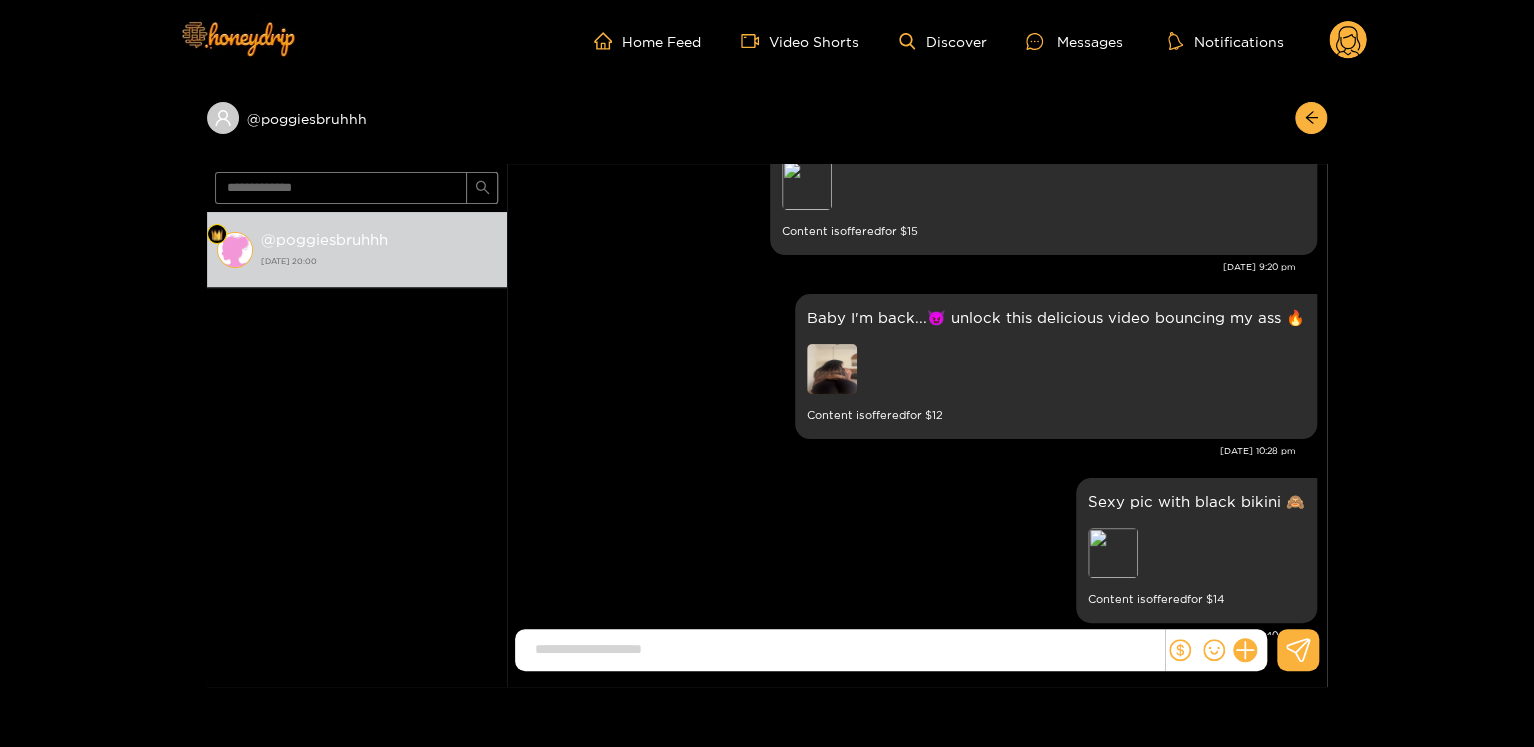 click 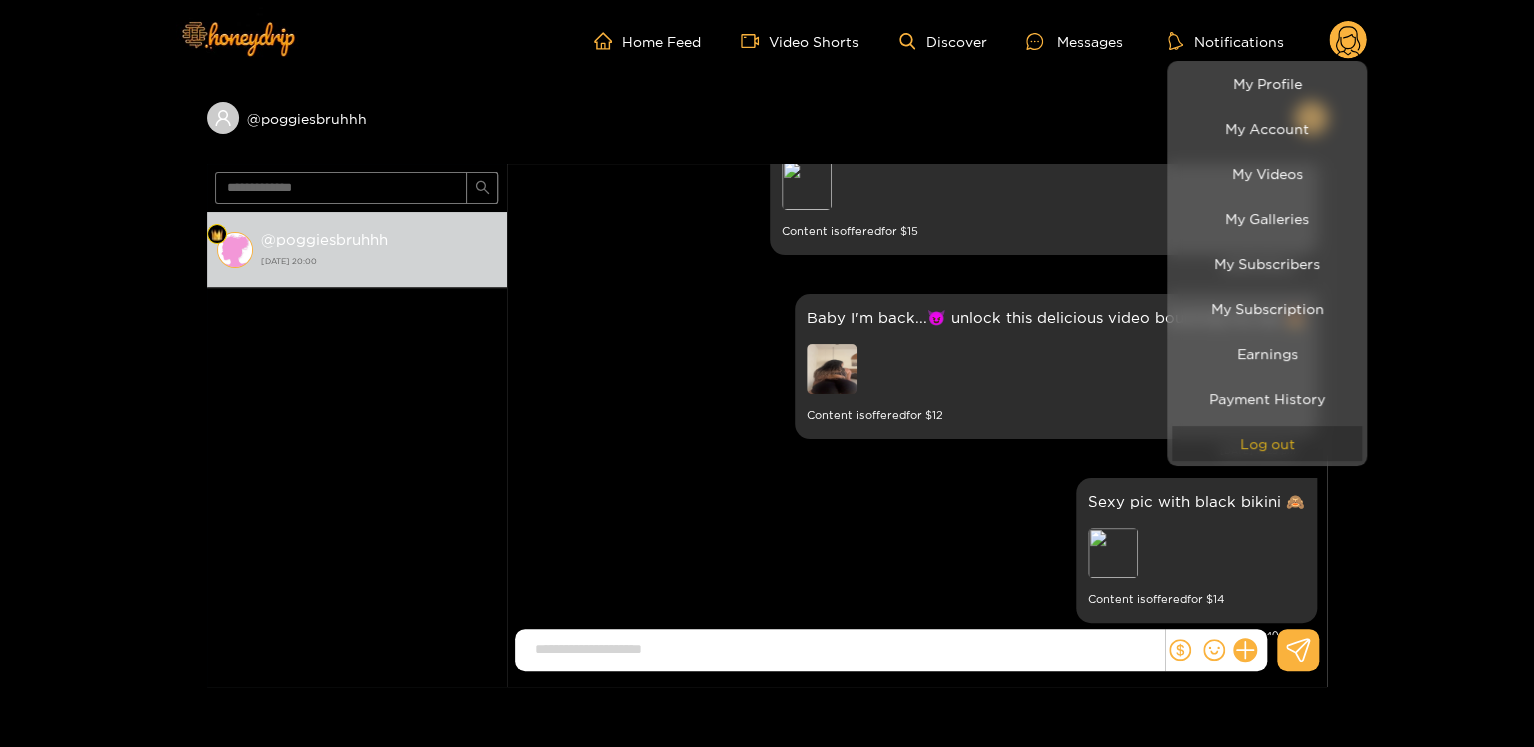 click on "Log out" at bounding box center [1267, 443] 